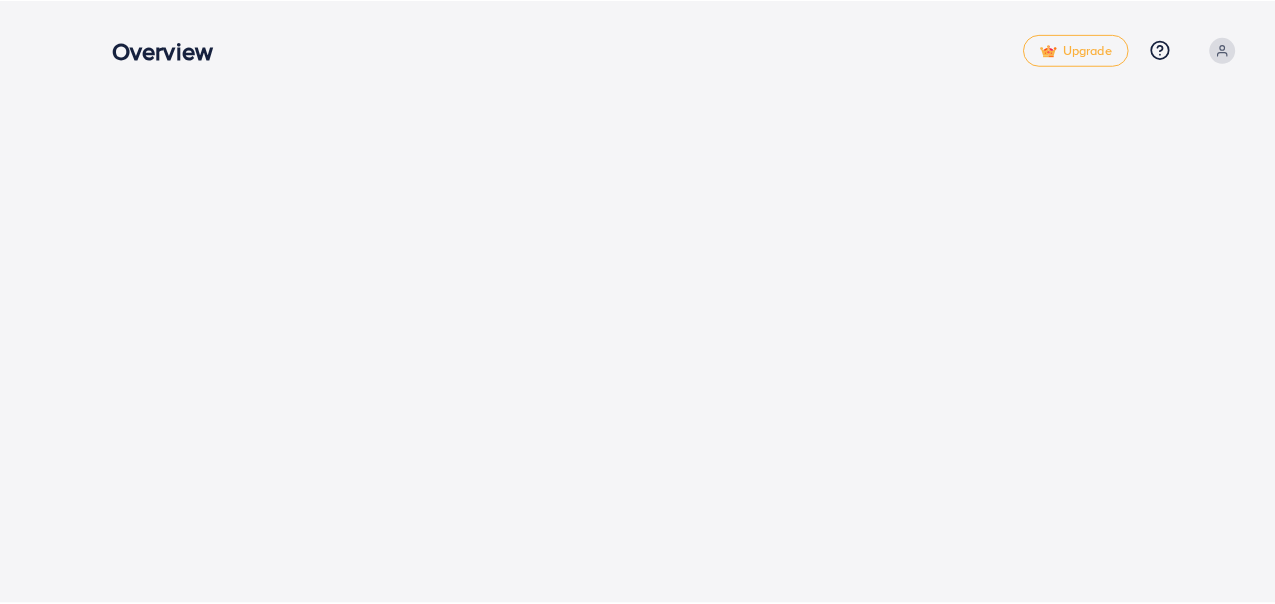 scroll, scrollTop: 0, scrollLeft: 0, axis: both 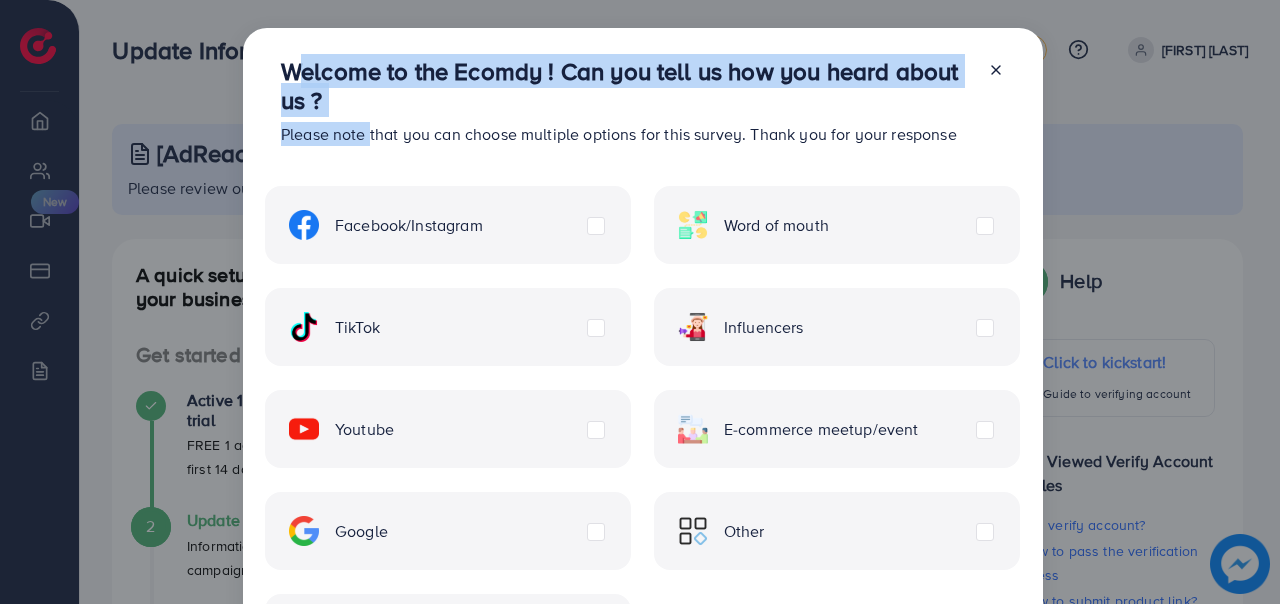 drag, startPoint x: 287, startPoint y: 72, endPoint x: 363, endPoint y: 130, distance: 95.60335 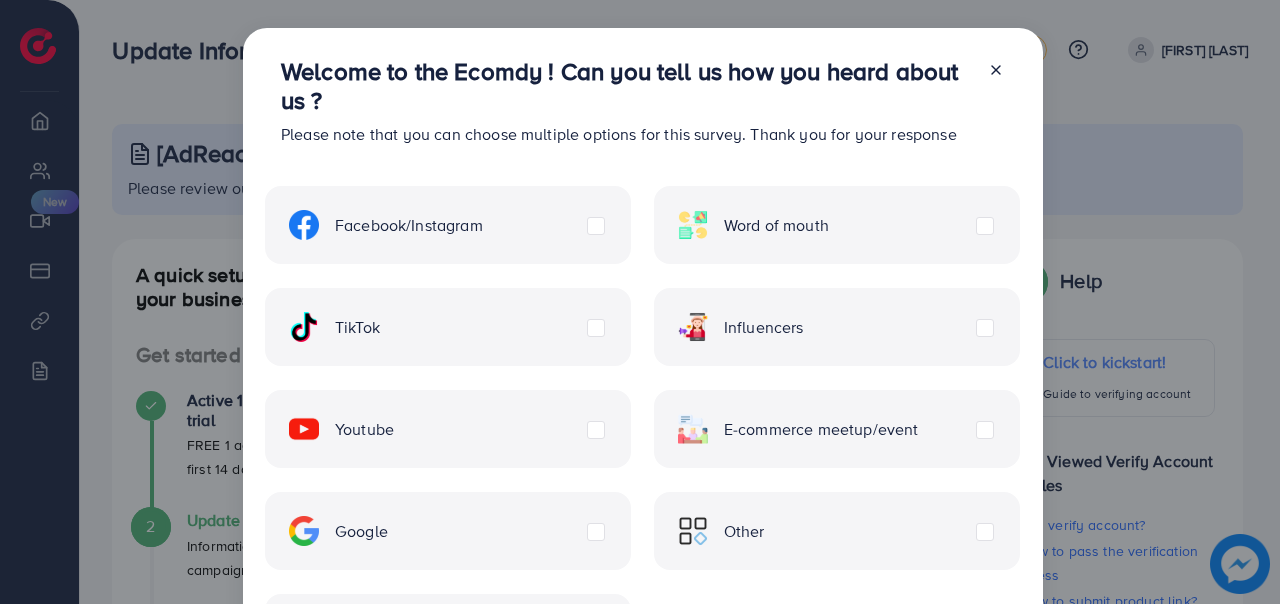 click on "Please note that you can choose multiple options for this survey. Thank you for your response" at bounding box center (626, 134) 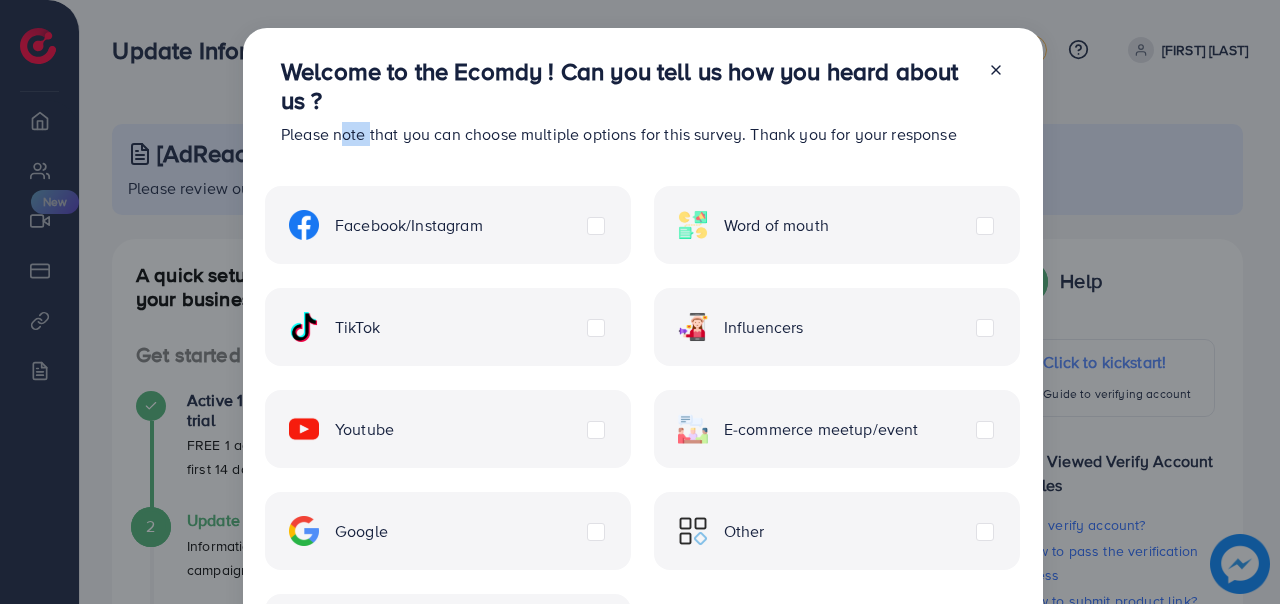 click on "Please note that you can choose multiple options for this survey. Thank you for your response" at bounding box center [626, 134] 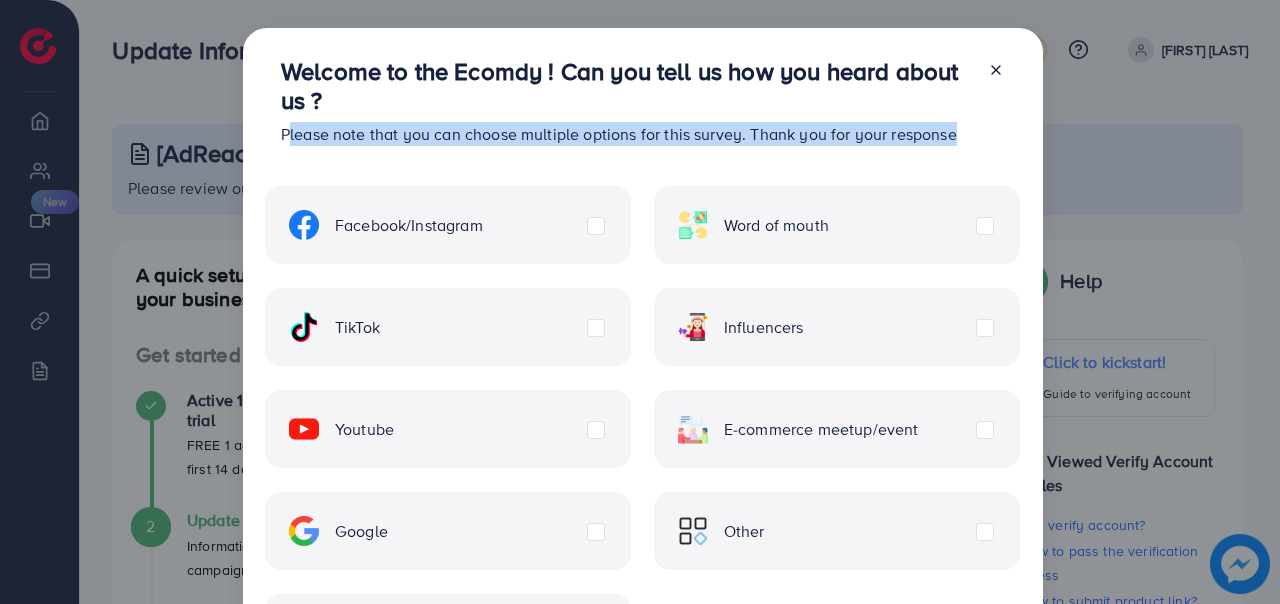 click on "Please note that you can choose multiple options for this survey. Thank you for your response" at bounding box center (626, 134) 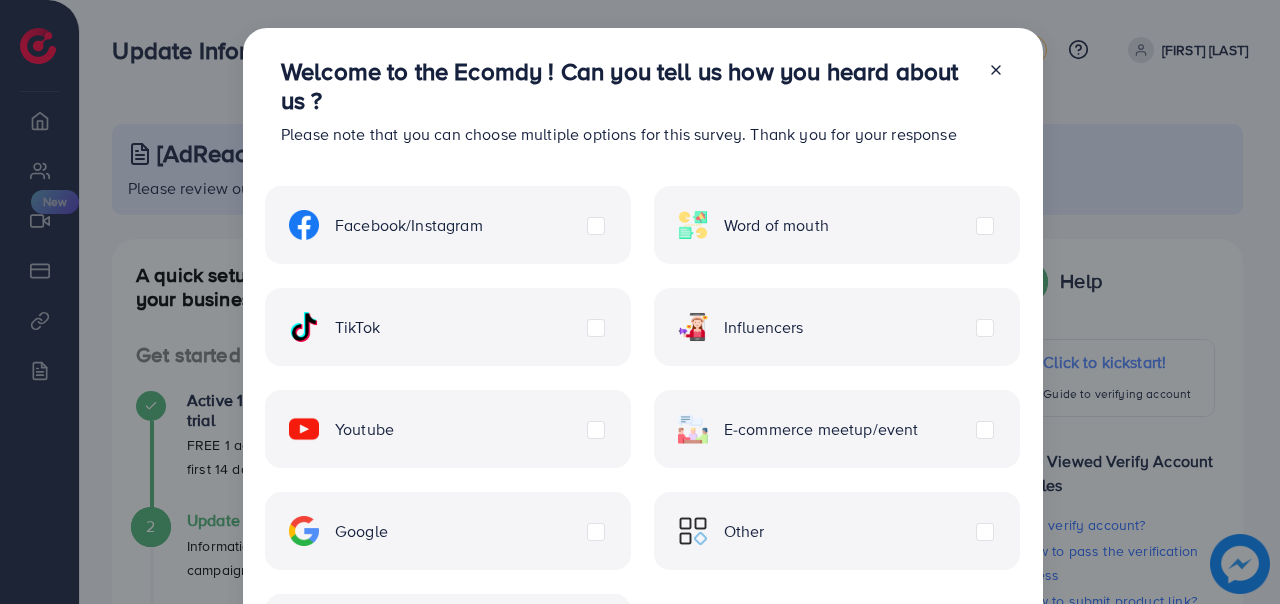 click on "Please note that you can choose multiple options for this survey. Thank you for your response" at bounding box center [626, 134] 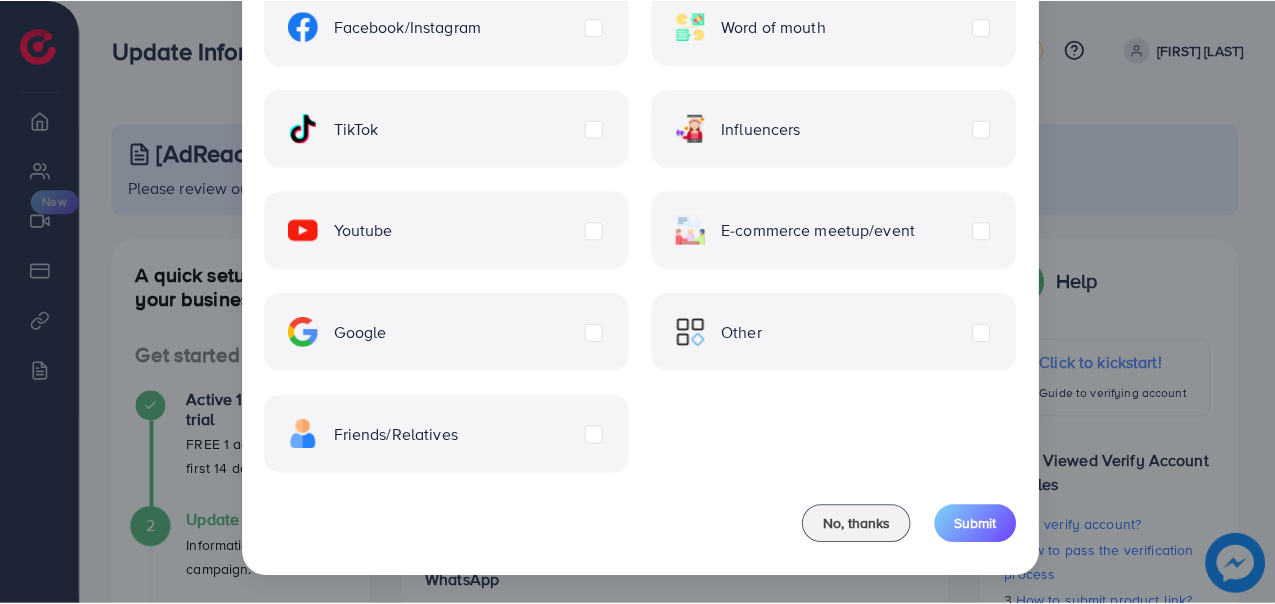 scroll, scrollTop: 0, scrollLeft: 0, axis: both 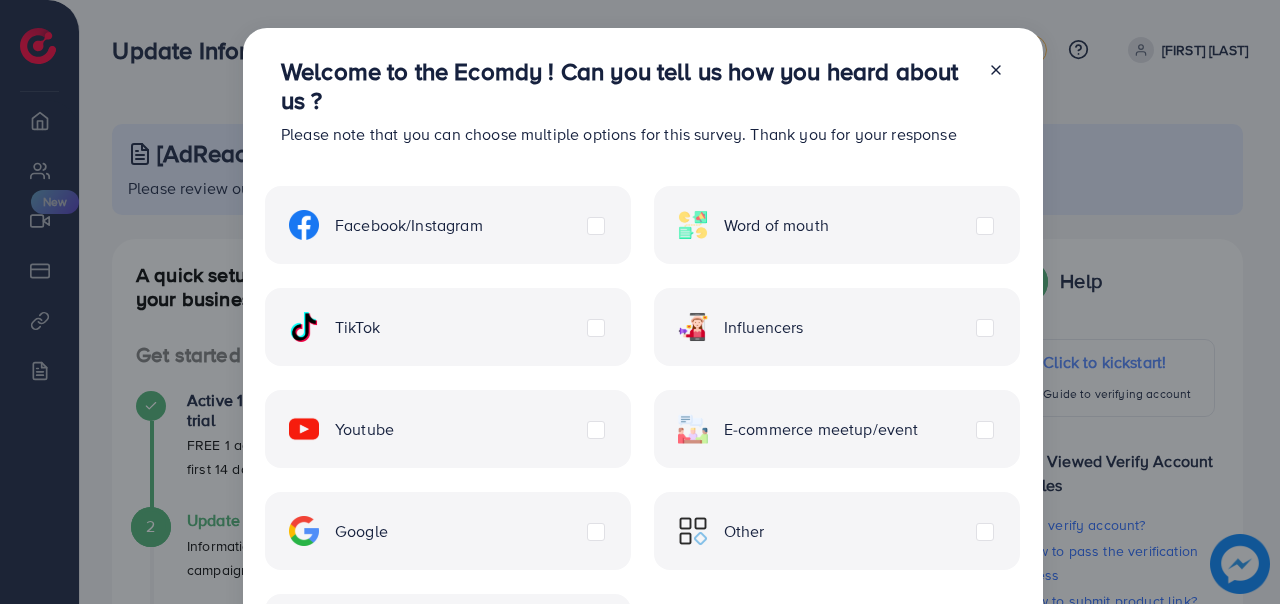 click 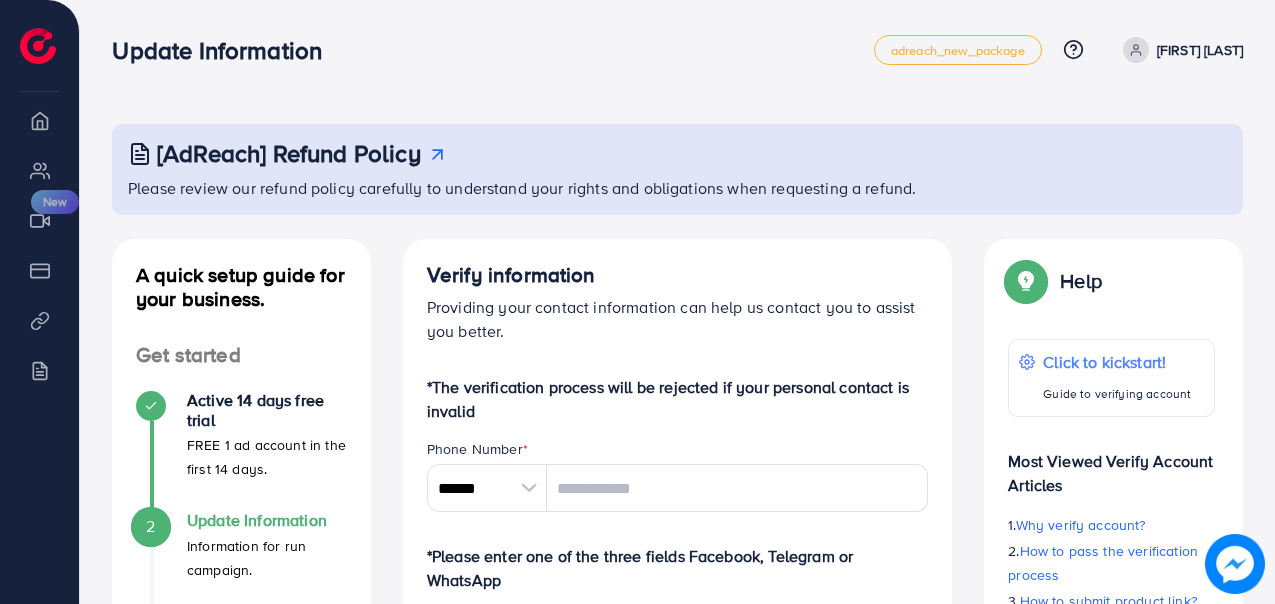 drag, startPoint x: 134, startPoint y: 276, endPoint x: 277, endPoint y: 291, distance: 143.78456 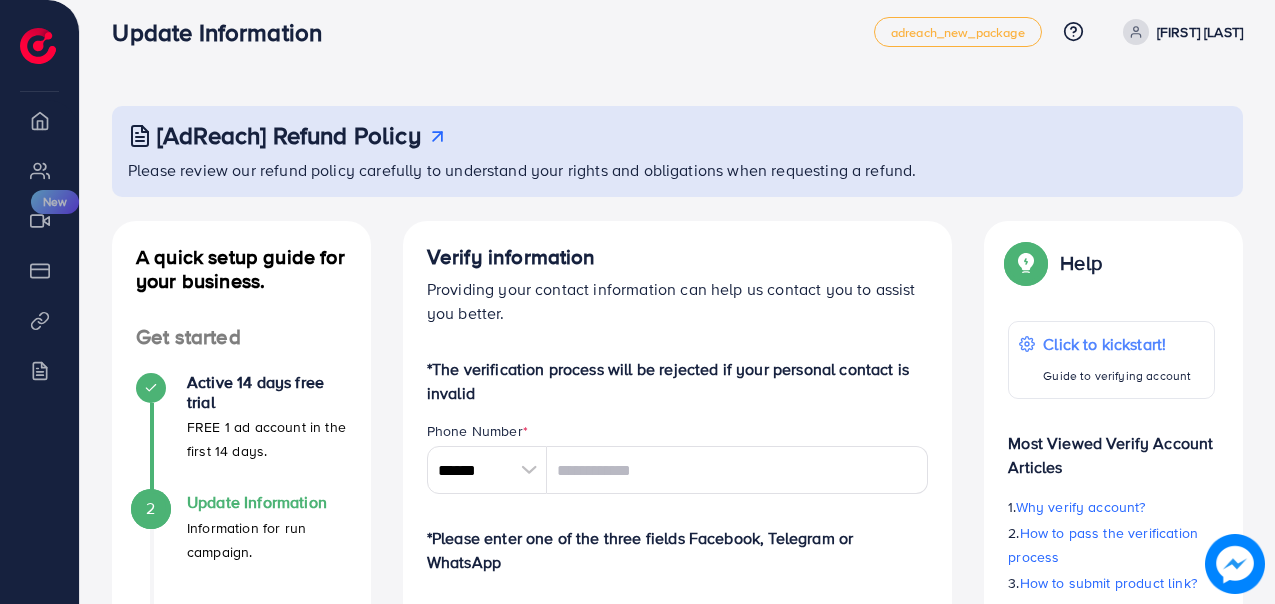 scroll, scrollTop: 20, scrollLeft: 0, axis: vertical 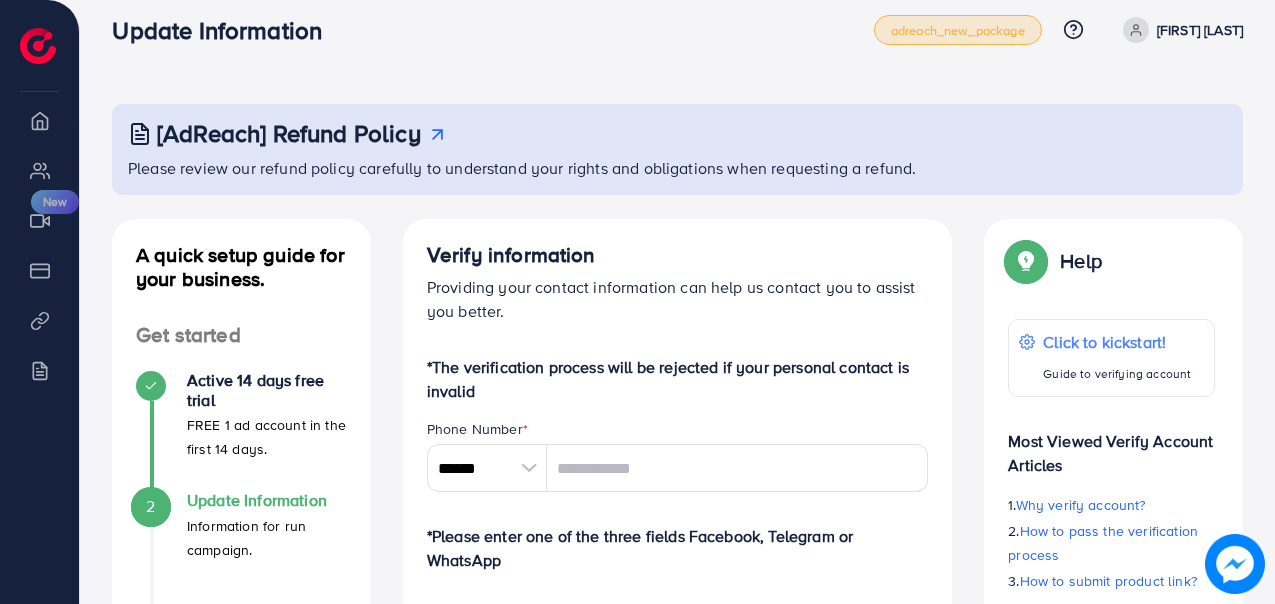 click on "adreach_new_package" at bounding box center (958, 30) 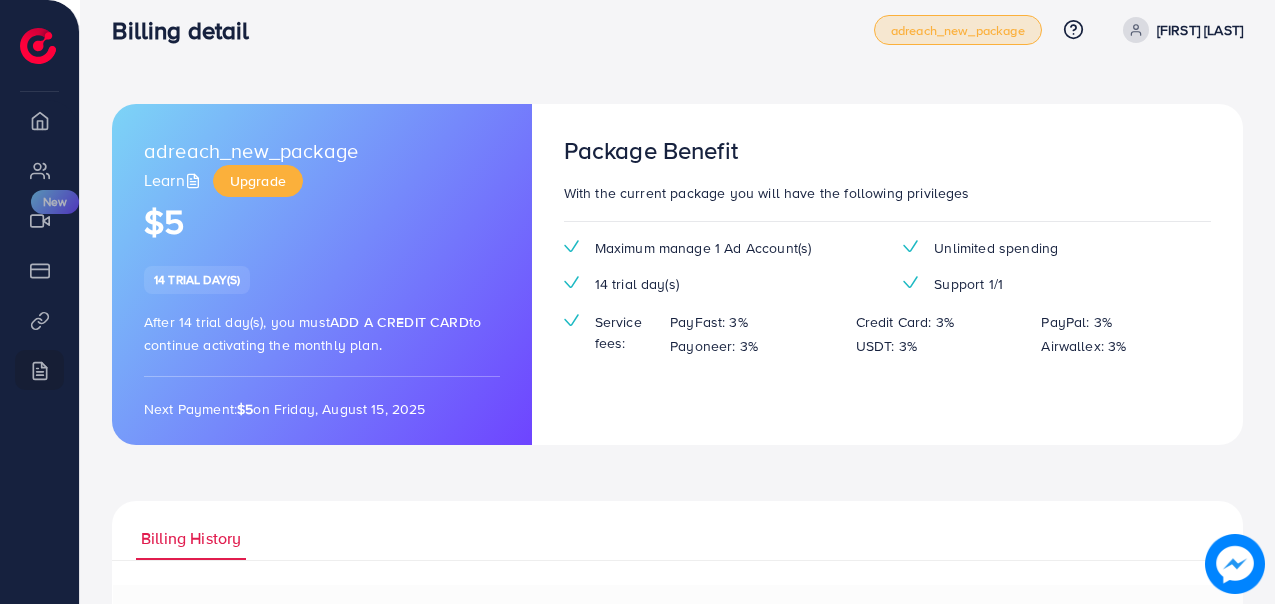 scroll, scrollTop: 0, scrollLeft: 0, axis: both 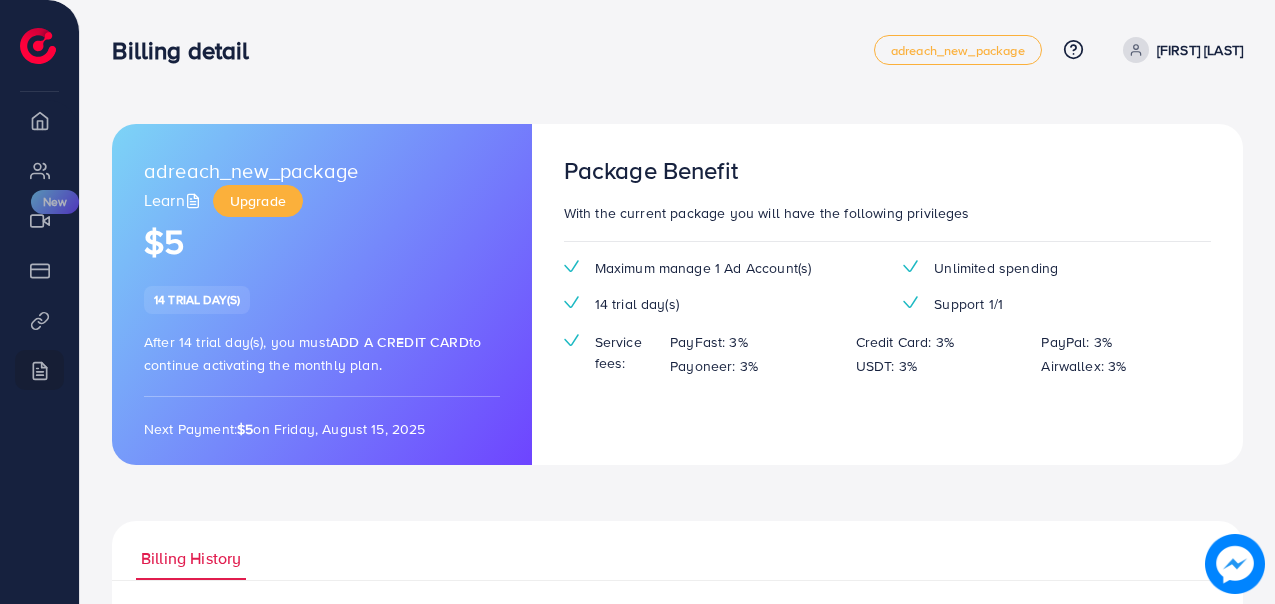 drag, startPoint x: 144, startPoint y: 297, endPoint x: 273, endPoint y: 293, distance: 129.062 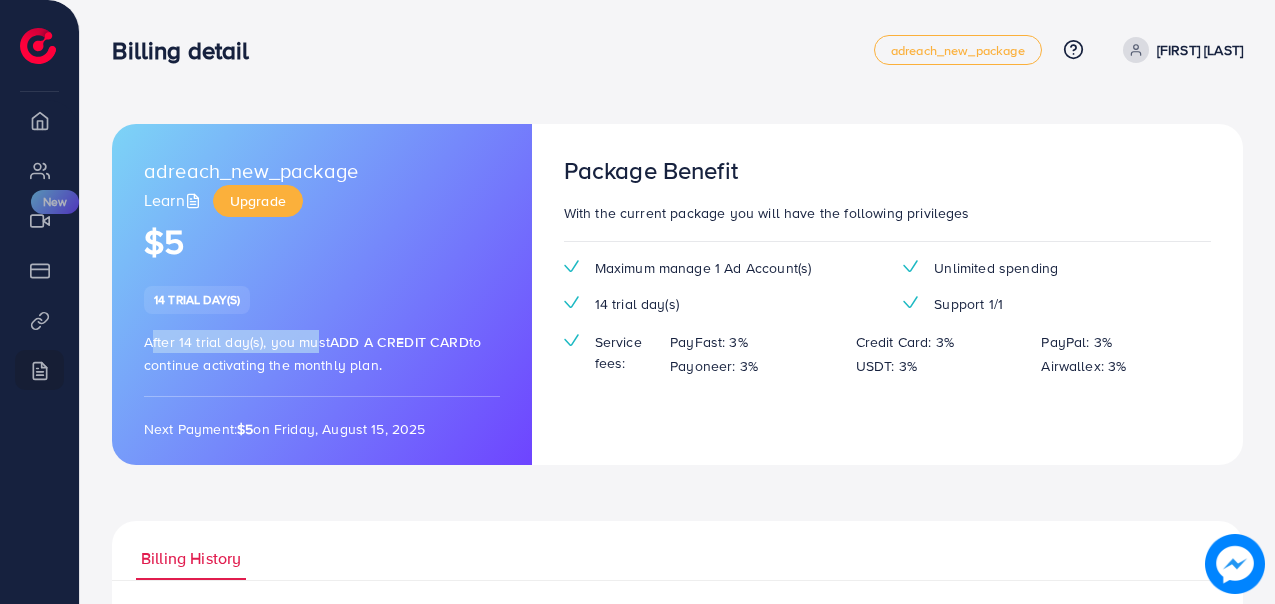 drag, startPoint x: 144, startPoint y: 346, endPoint x: 304, endPoint y: 347, distance: 160.00313 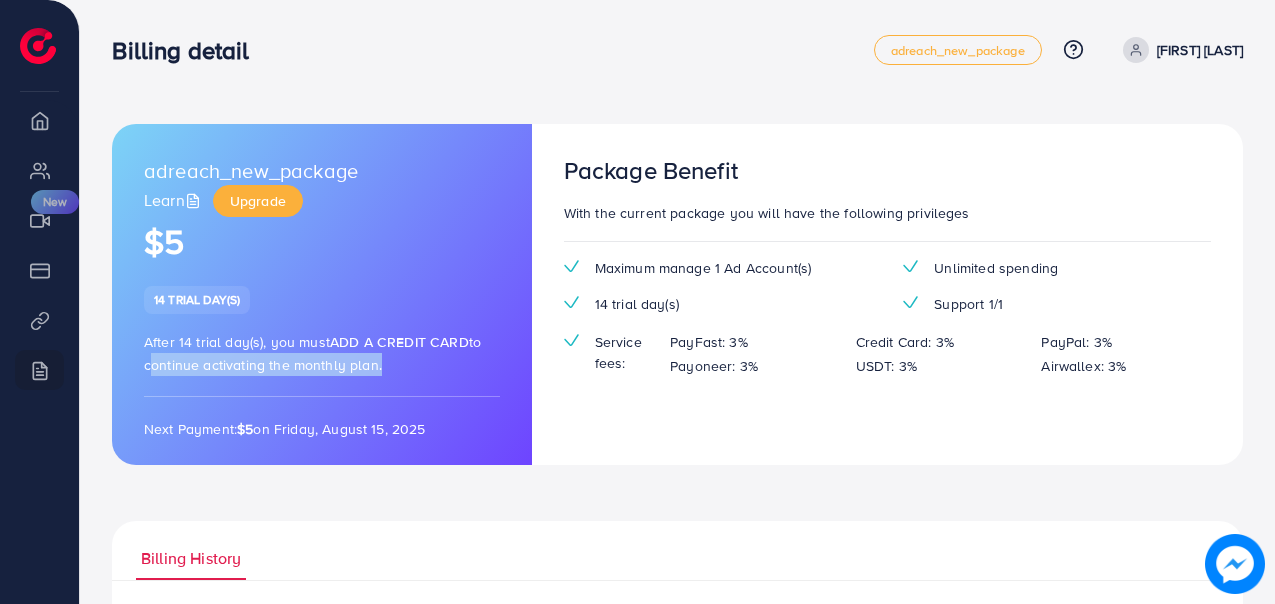 drag, startPoint x: 135, startPoint y: 365, endPoint x: 365, endPoint y: 375, distance: 230.21729 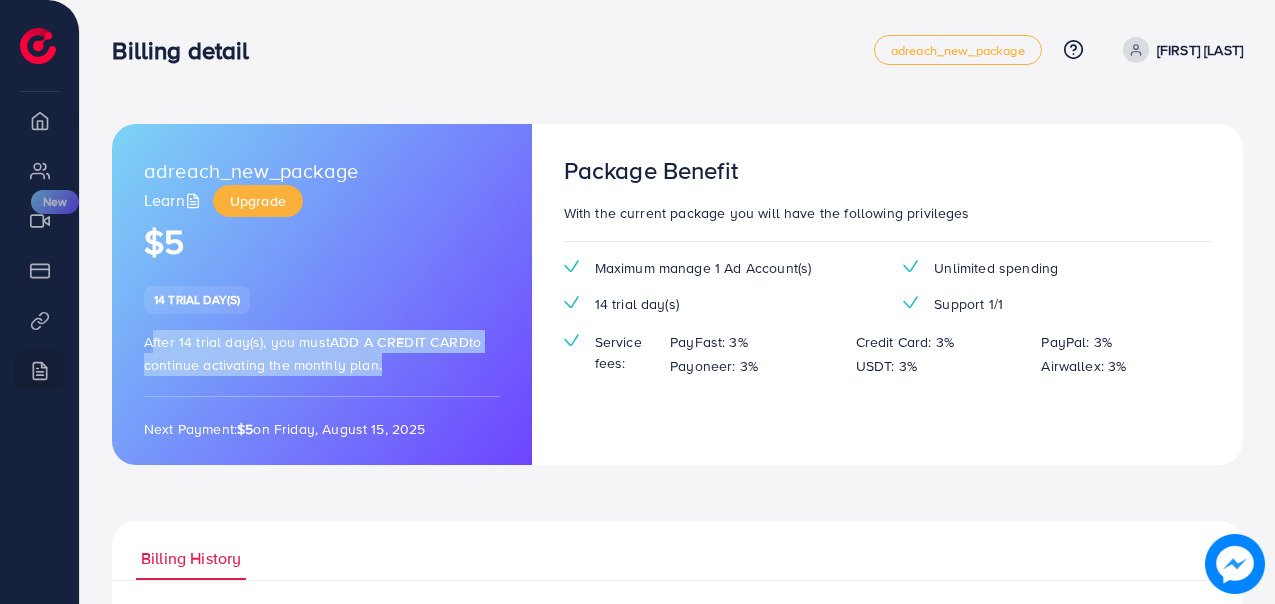 drag, startPoint x: 389, startPoint y: 378, endPoint x: 136, endPoint y: 347, distance: 254.89214 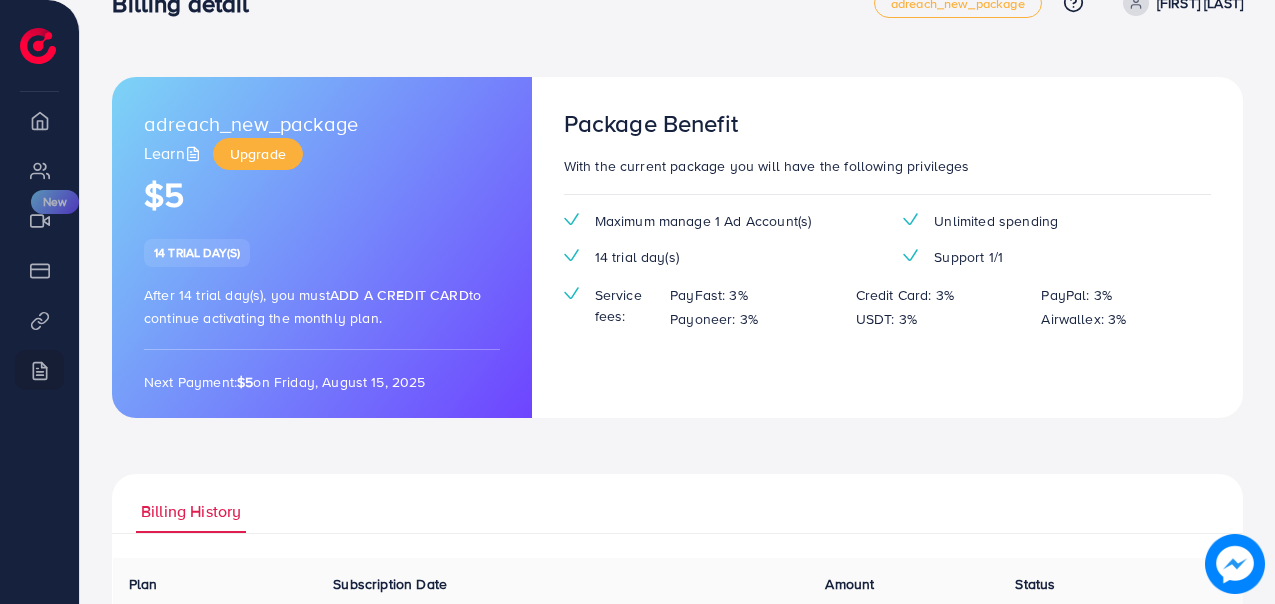 scroll, scrollTop: 71, scrollLeft: 0, axis: vertical 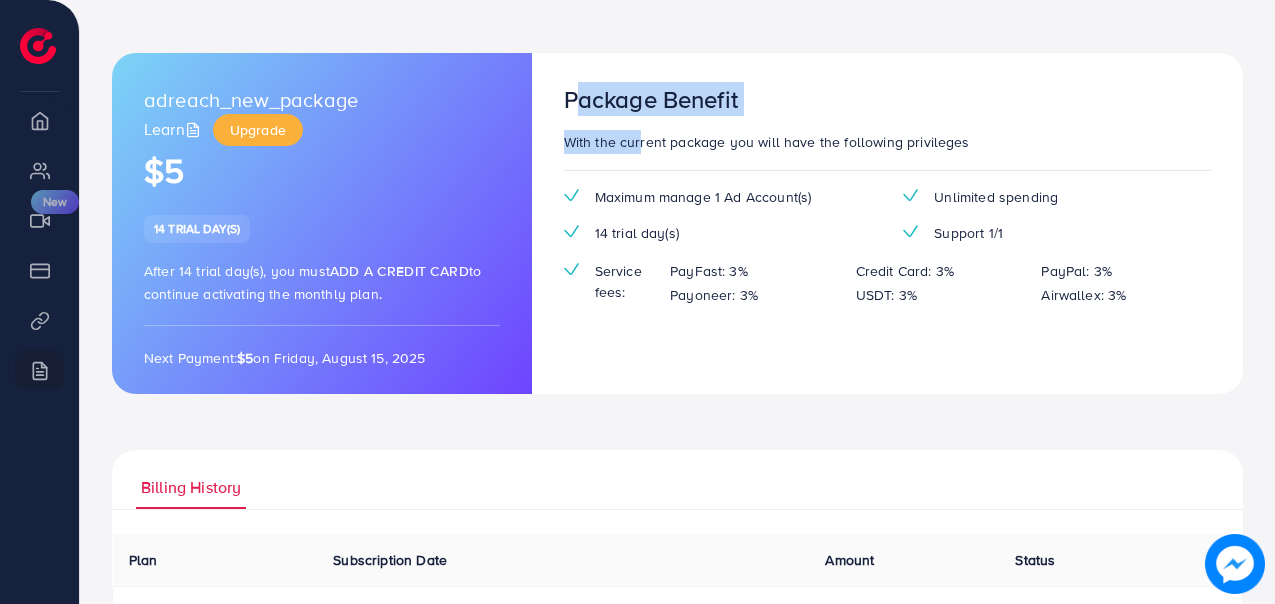 drag, startPoint x: 548, startPoint y: 94, endPoint x: 632, endPoint y: 152, distance: 102.0784 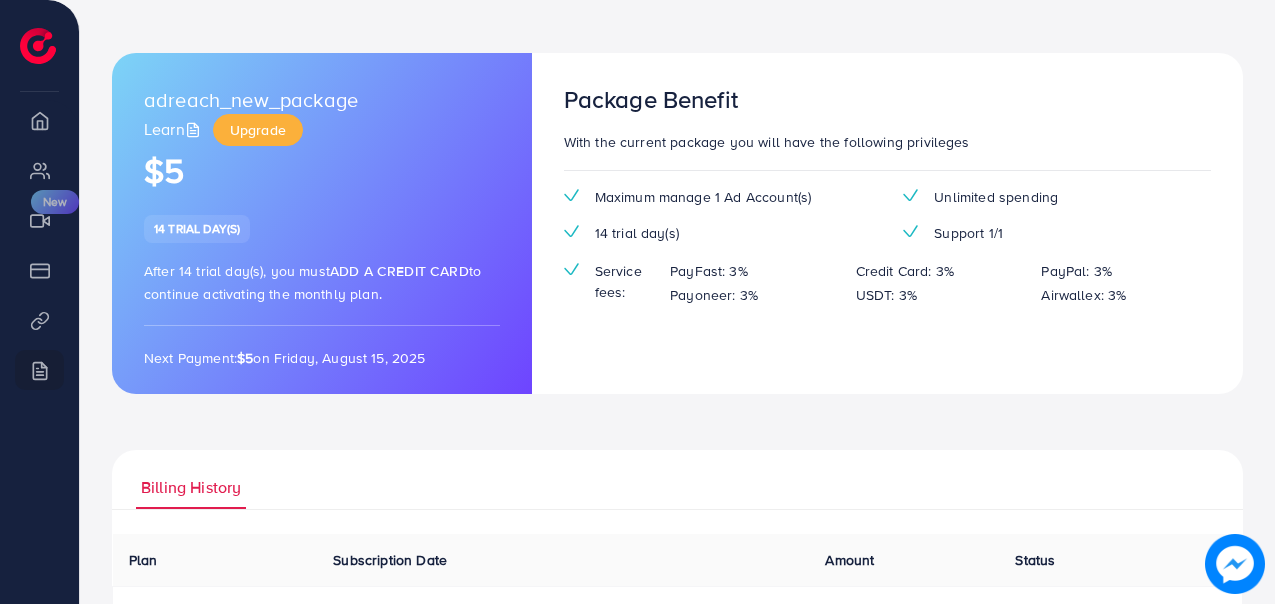 click on "With the current package you will have the following privileges" at bounding box center (887, 142) 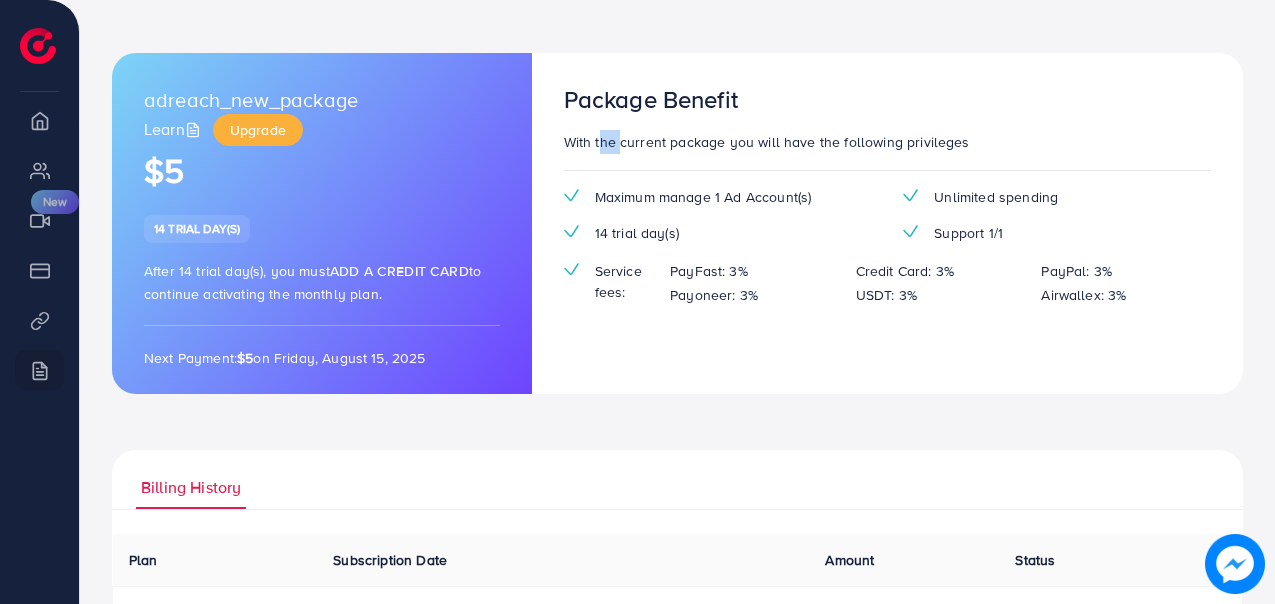 click on "With the current package you will have the following privileges" at bounding box center [887, 142] 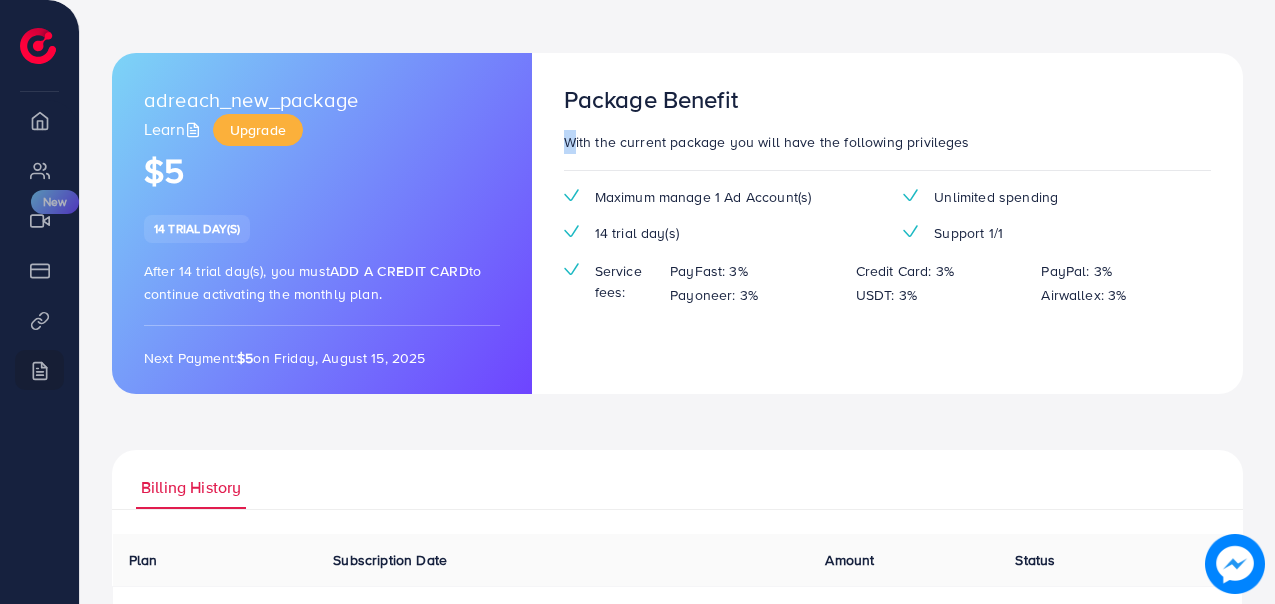 click on "With the current package you will have the following privileges" at bounding box center [887, 142] 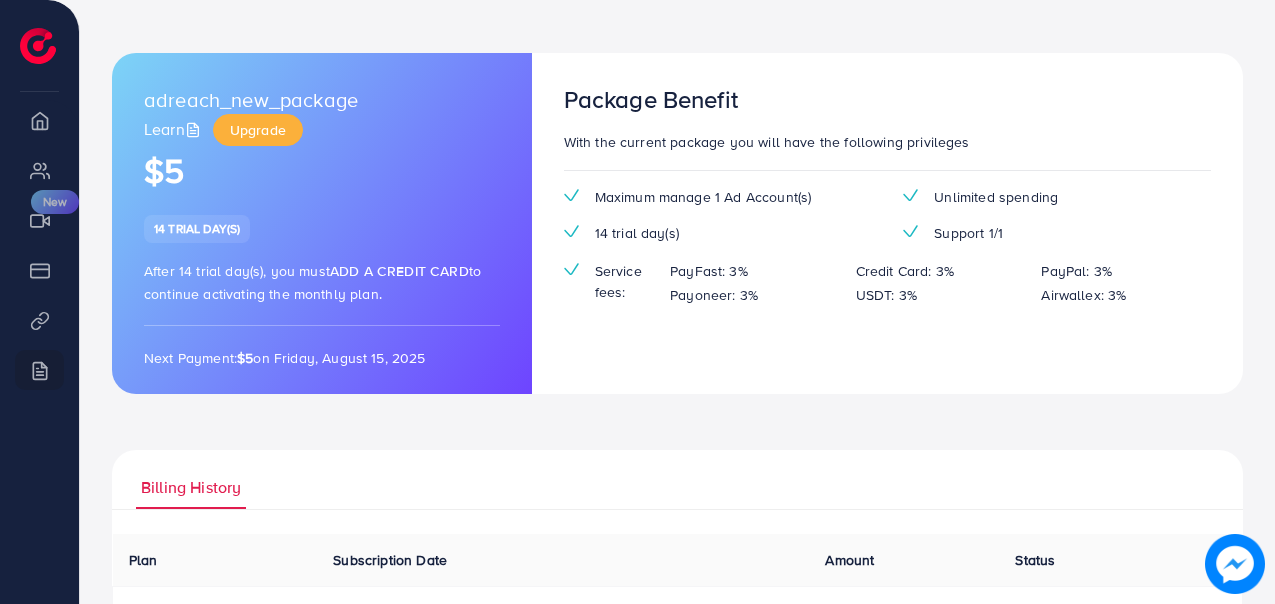 click on "With the current package you will have the following privileges" at bounding box center [887, 142] 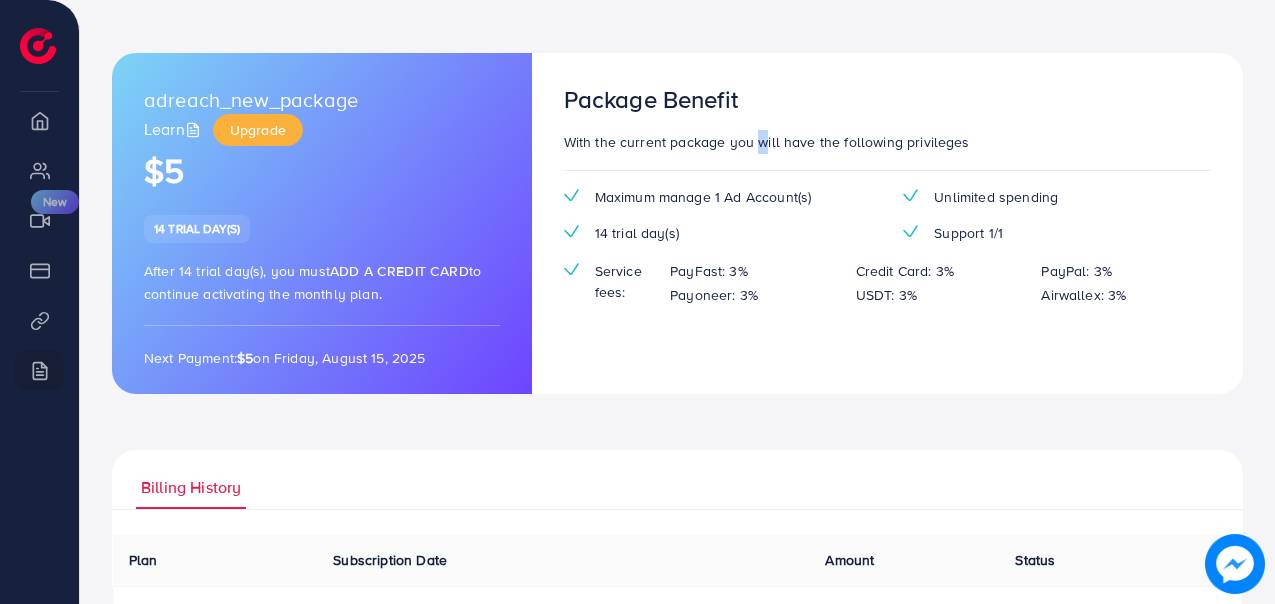 click on "With the current package you will have the following privileges" at bounding box center (887, 142) 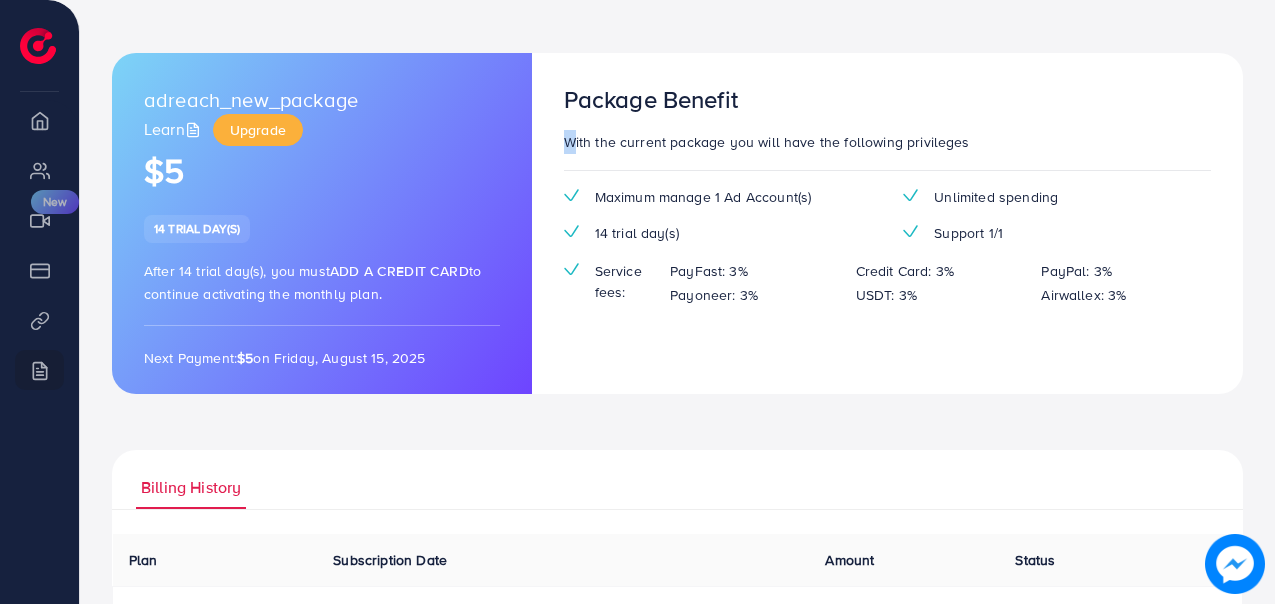 click on "With the current package you will have the following privileges" at bounding box center [887, 142] 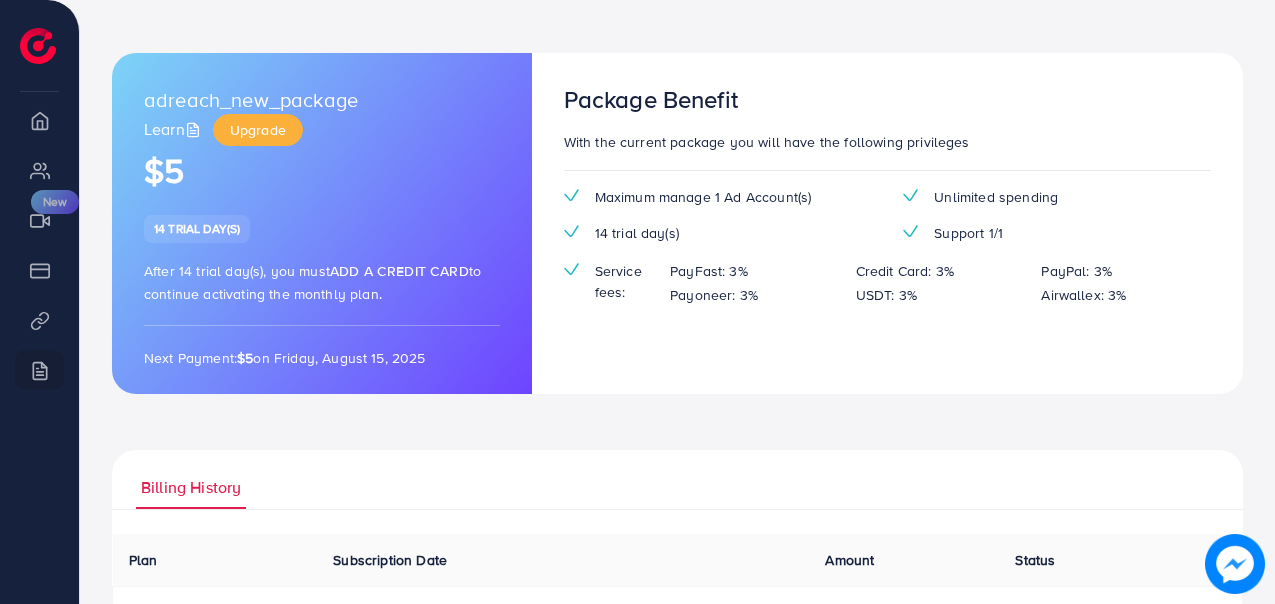 click on "Package Benefit   With the current package you will have the following privileges  Maximum manage 1 Ad Account(s) Unlimited spending 14 trial day(s)  Support 1/1 Service fees:  PayFast: 3%   Credit Card: 3%   PayPal: 3%   Payoneer: 3%   USDT: 3%   Airwallex: 3%" at bounding box center [887, 223] 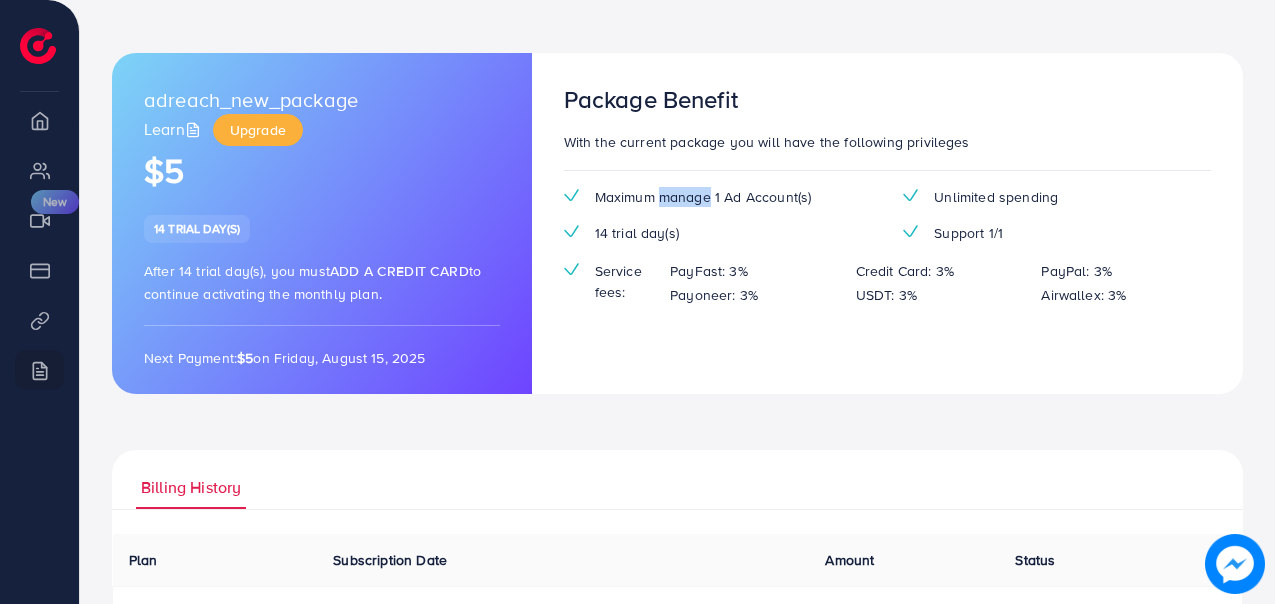 click on "Maximum manage 1 Ad Account(s)" at bounding box center [703, 197] 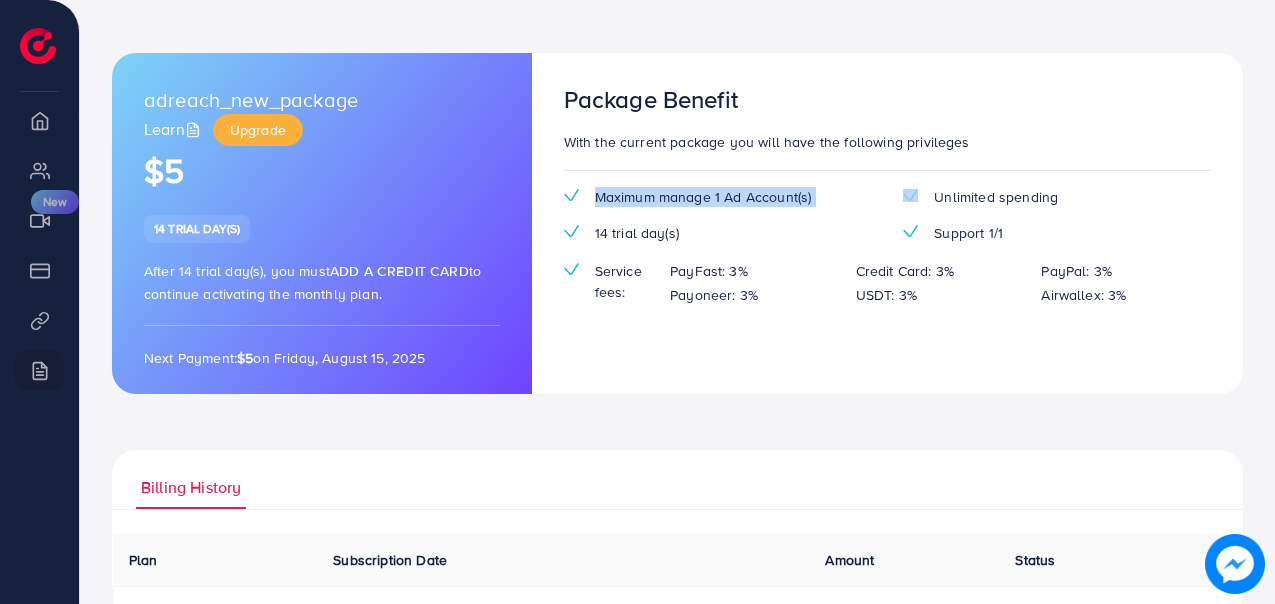 click on "Maximum manage 1 Ad Account(s)" at bounding box center [703, 197] 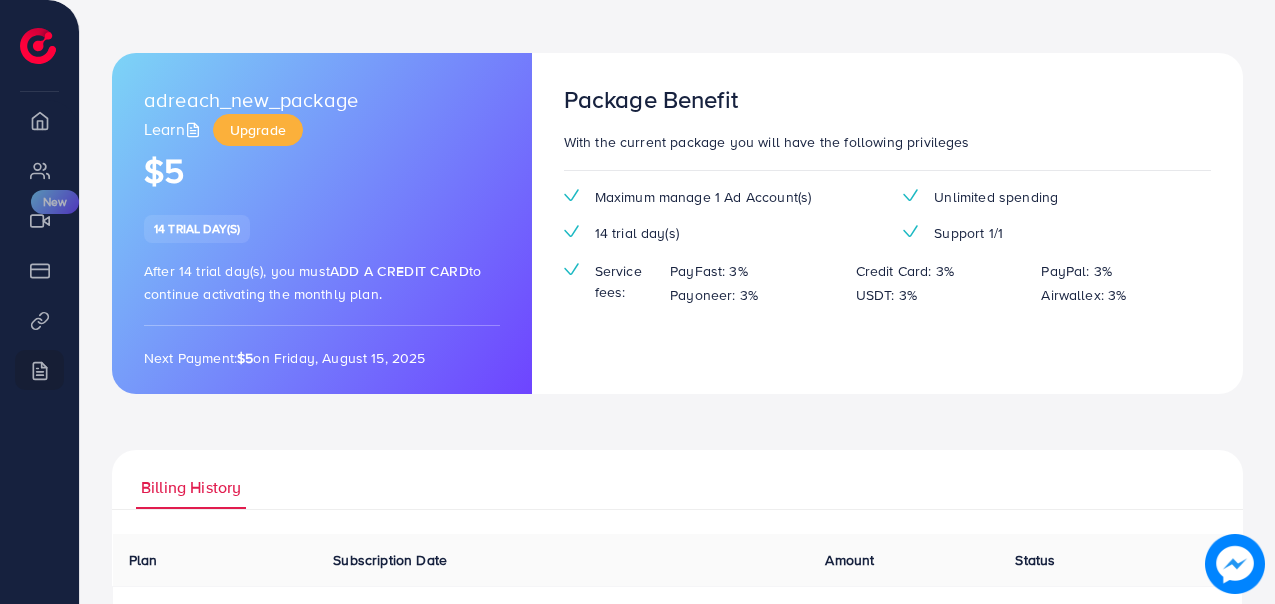 click on "Unlimited spending" at bounding box center [996, 197] 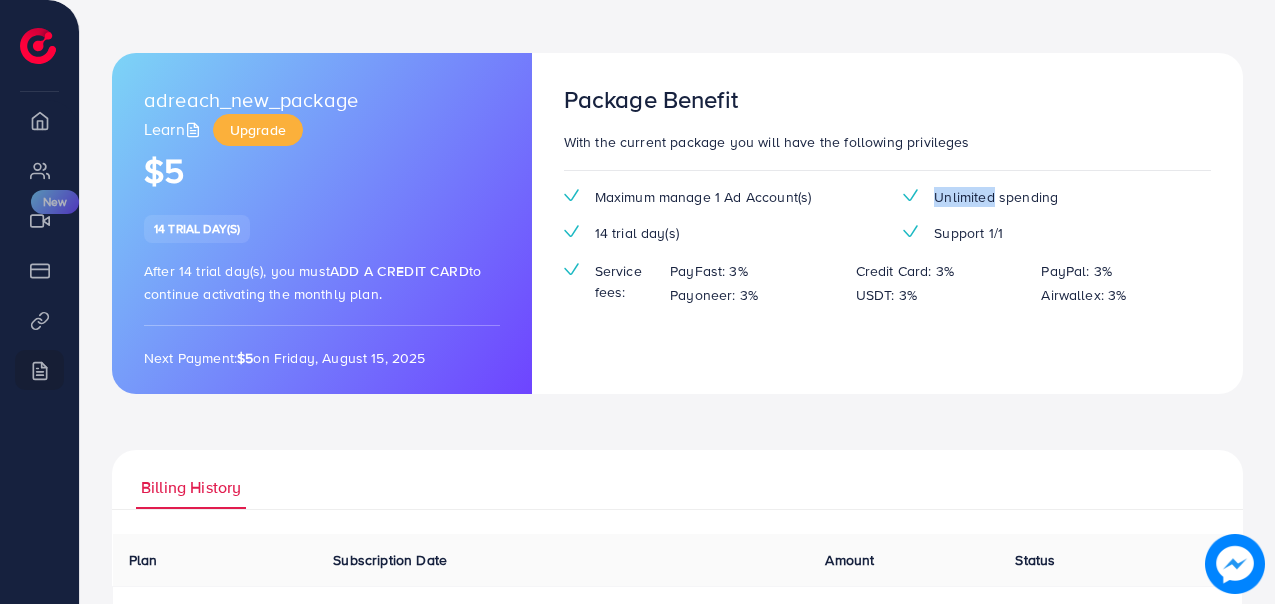 click on "Unlimited spending" at bounding box center (996, 197) 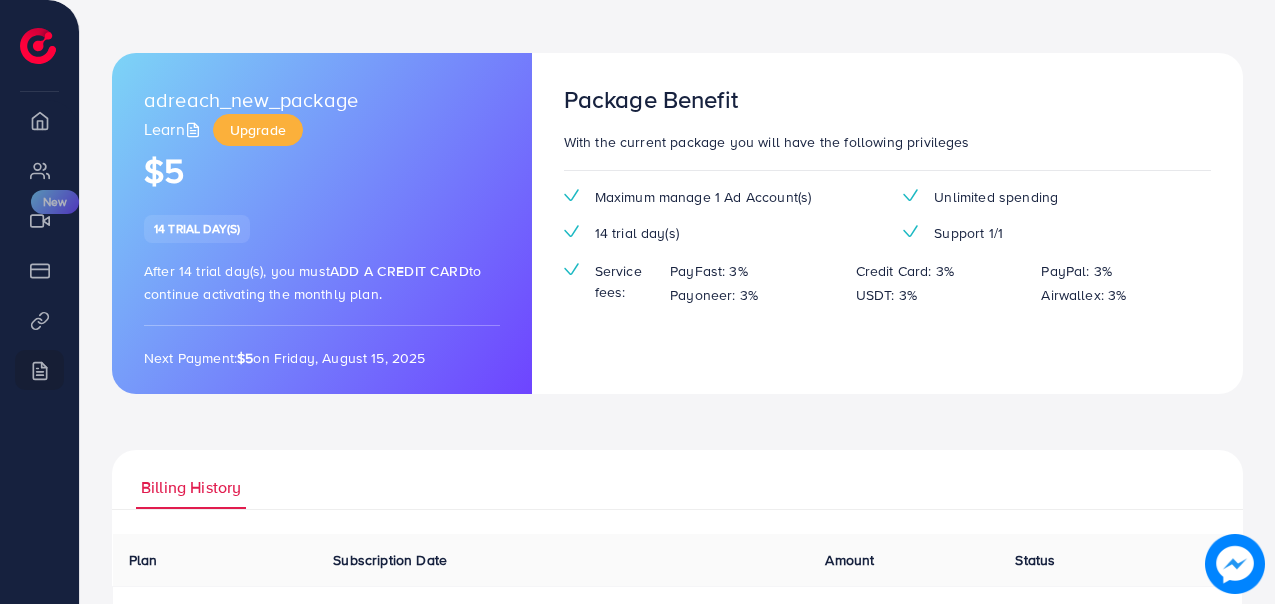 click on "Unlimited spending" at bounding box center (996, 197) 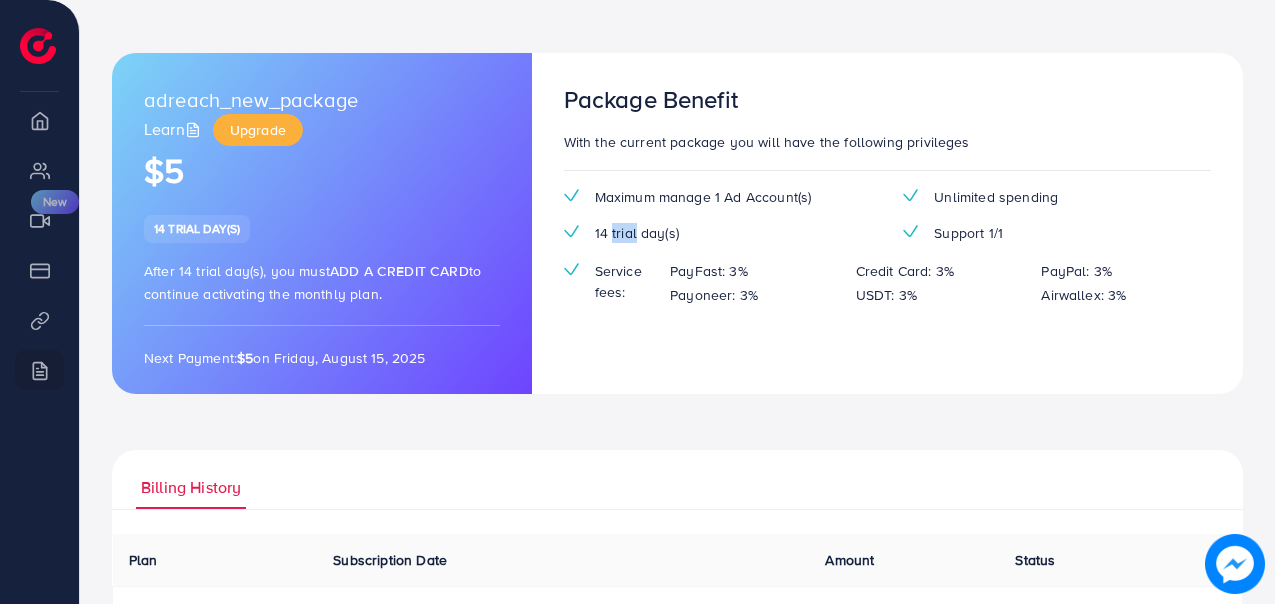 click on "14 trial day(s)" at bounding box center (637, 233) 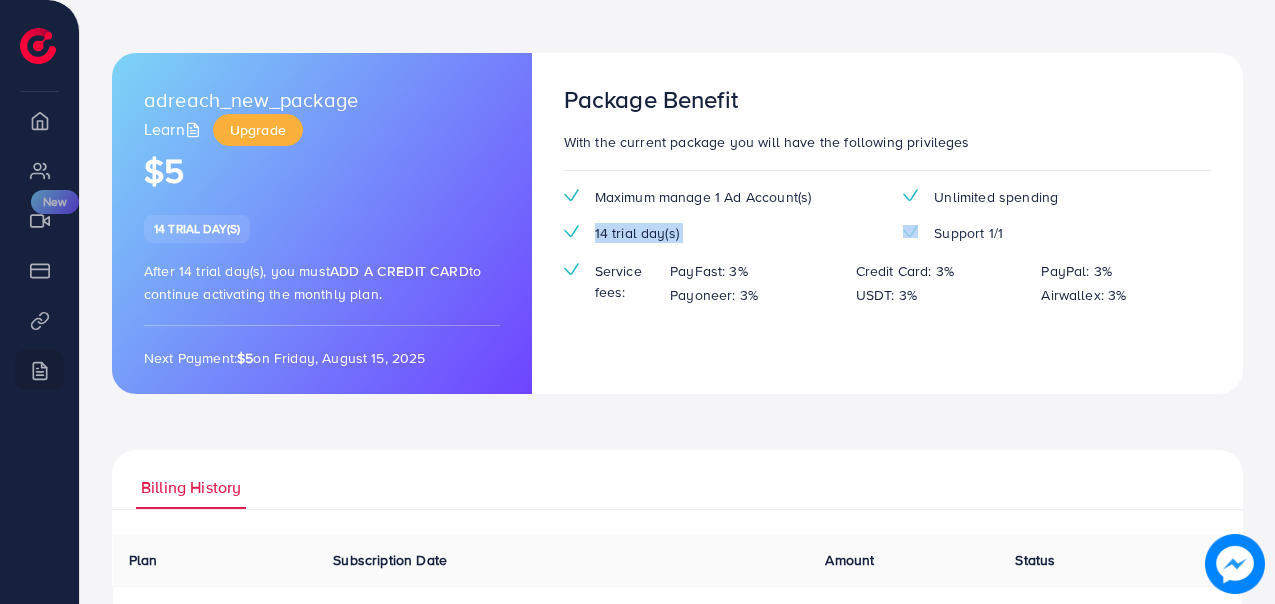 click on "14 trial day(s)" at bounding box center [637, 233] 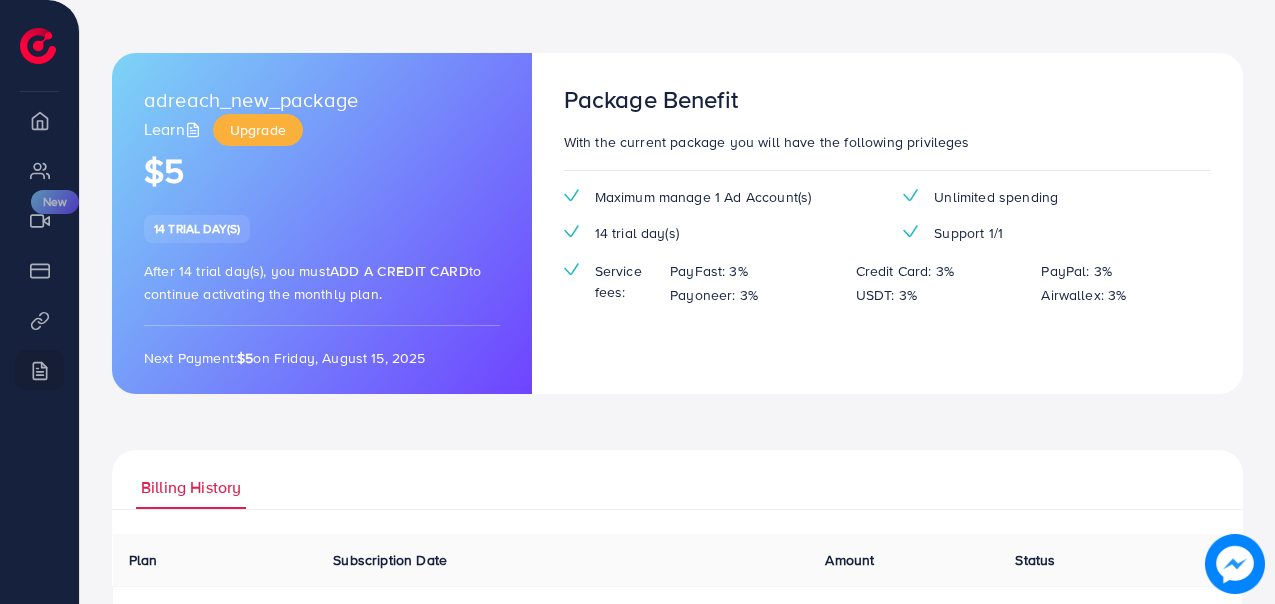 click on "Support 1/1" at bounding box center (968, 233) 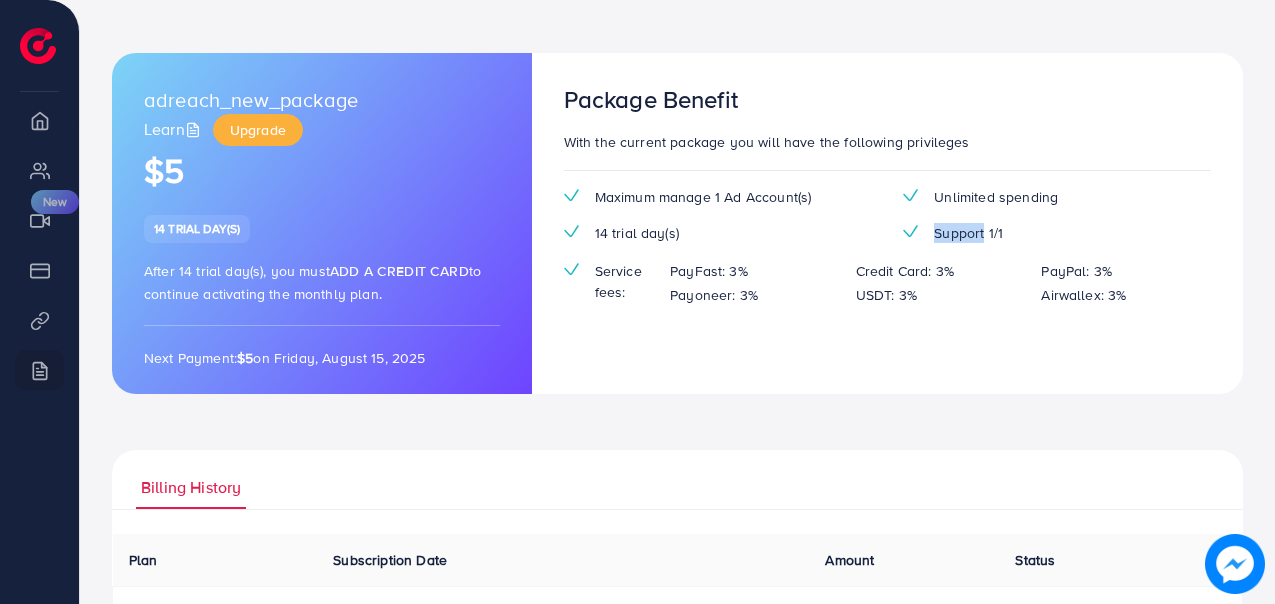 click on "Support 1/1" at bounding box center (968, 233) 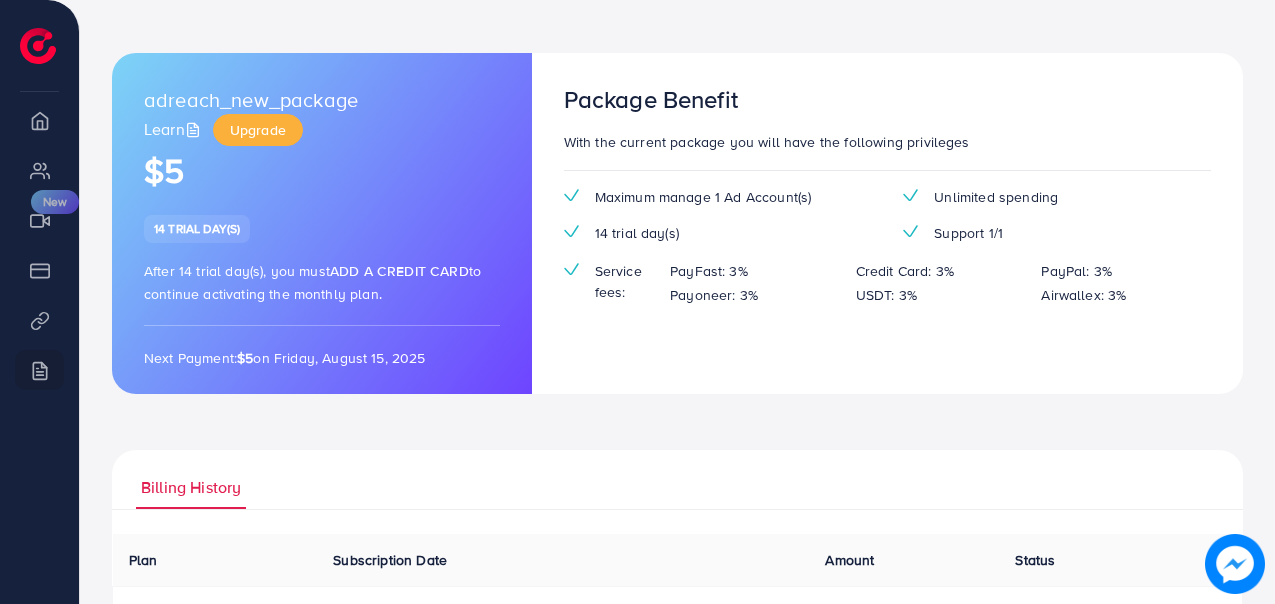 click on "Maximum manage 1 Ad Account(s) Unlimited spending 14 trial day(s)  Support 1/1 Service fees:  PayFast: 3%   Credit Card: 3%   PayPal: 3%   Payoneer: 3%   USDT: 3%   Airwallex: 3%" at bounding box center (887, 255) 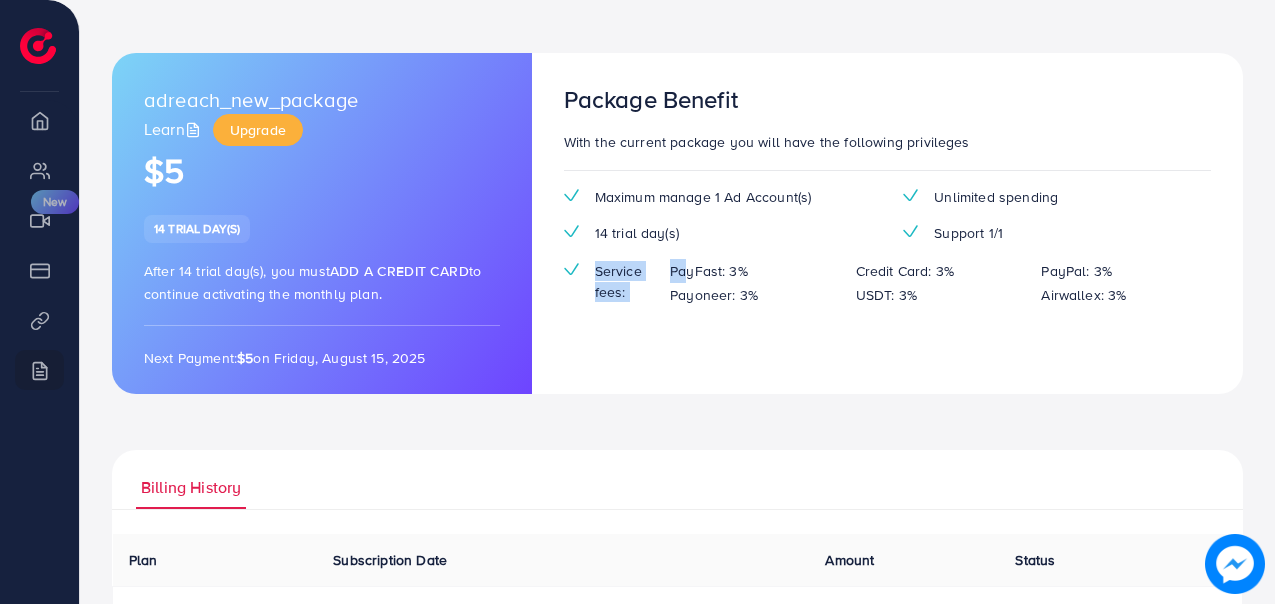 drag, startPoint x: 586, startPoint y: 268, endPoint x: 680, endPoint y: 267, distance: 94.00532 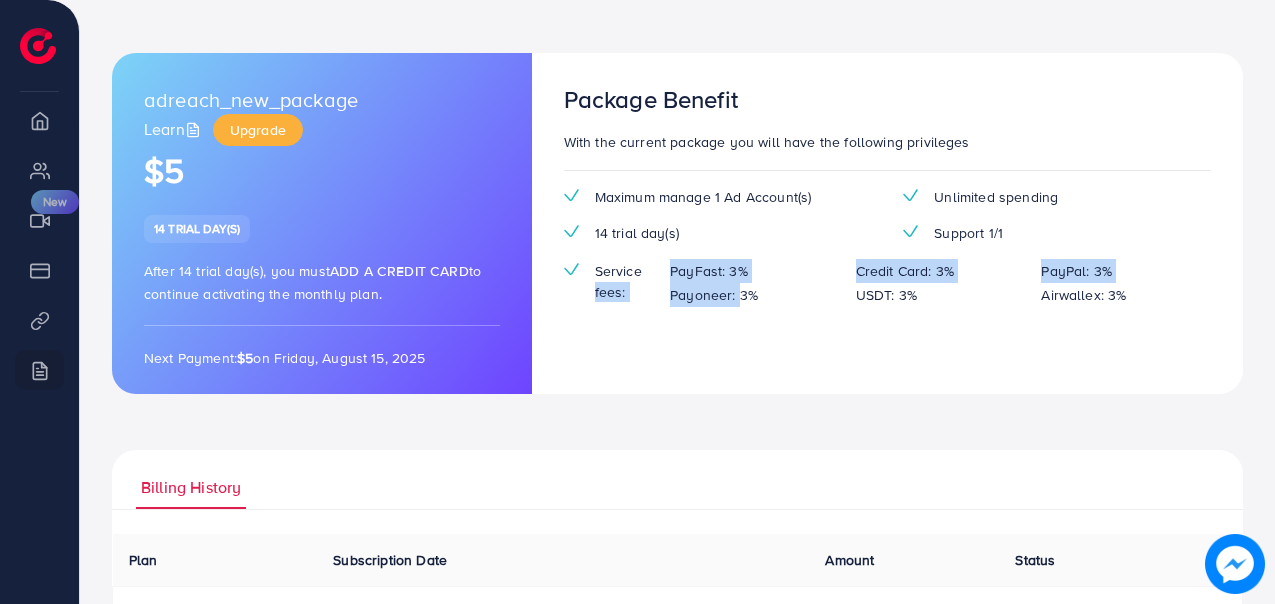 drag, startPoint x: 588, startPoint y: 297, endPoint x: 732, endPoint y: 299, distance: 144.01389 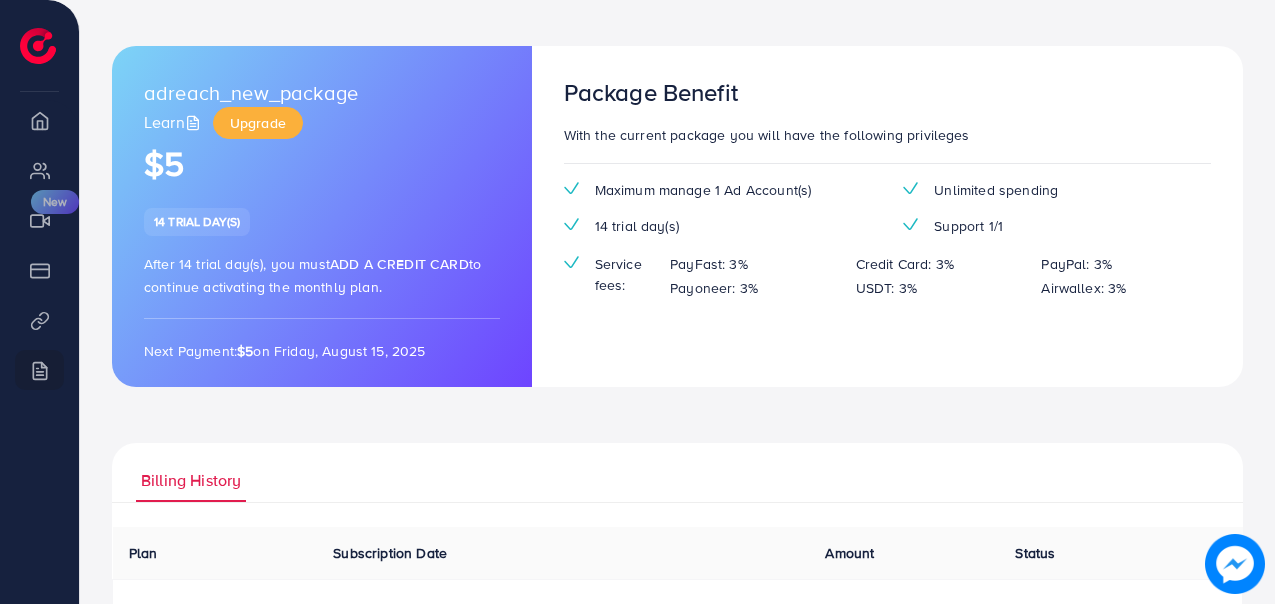scroll, scrollTop: 0, scrollLeft: 0, axis: both 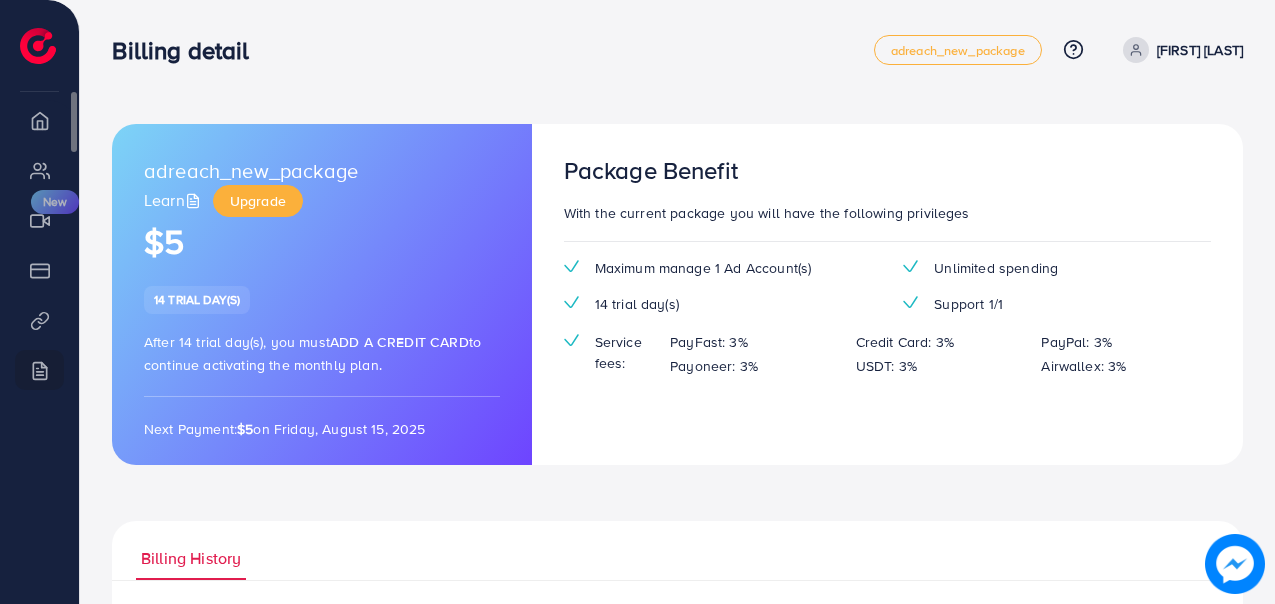 click on "Overview" at bounding box center [39, 120] 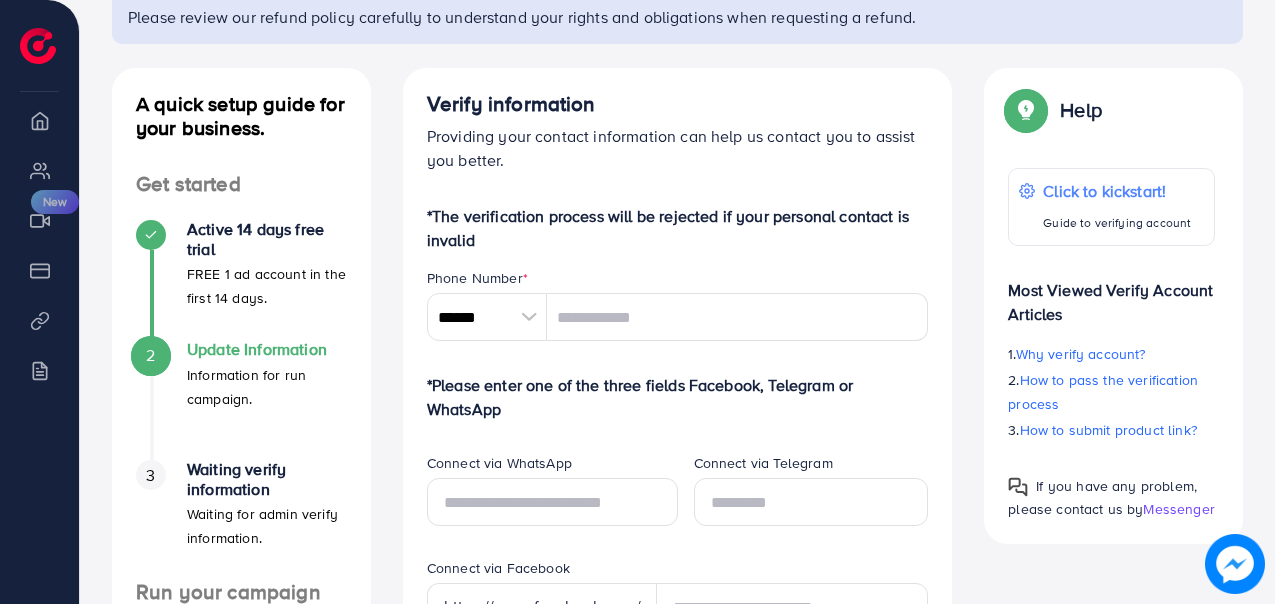 scroll, scrollTop: 159, scrollLeft: 0, axis: vertical 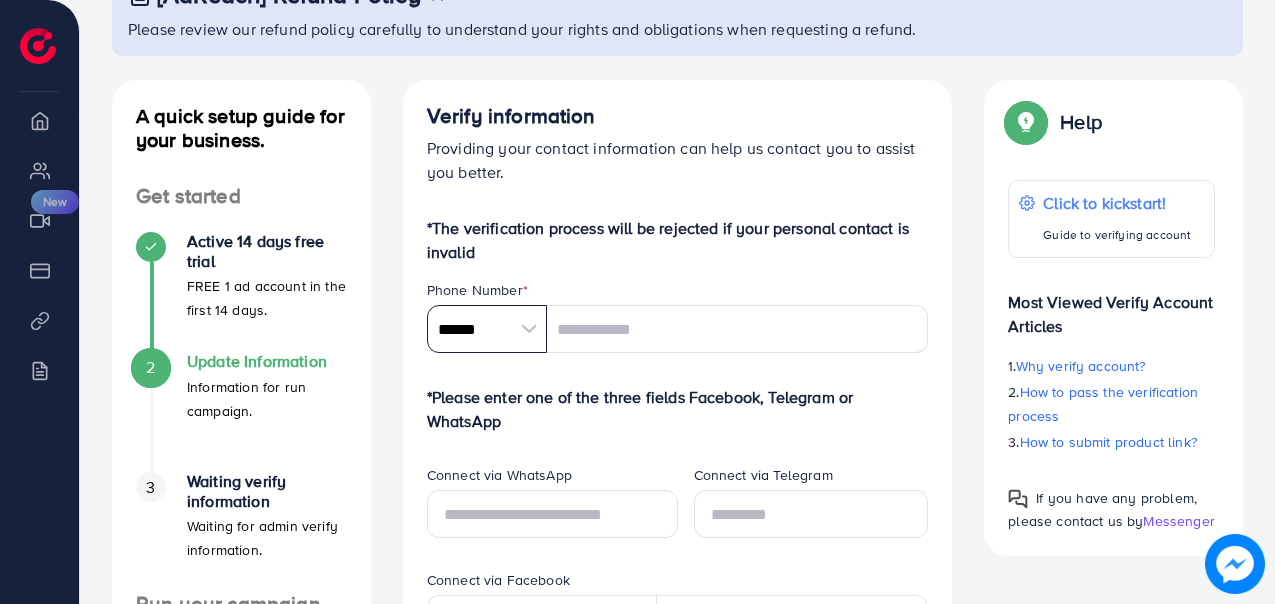 click on "******" at bounding box center [487, 329] 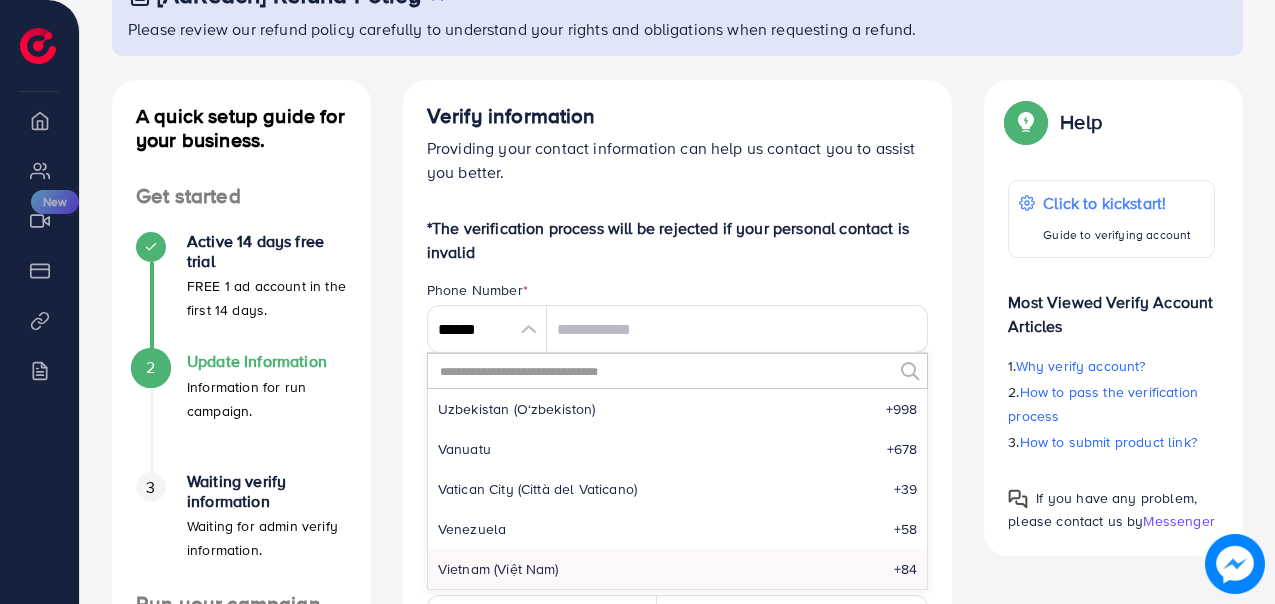 click at bounding box center (665, 371) 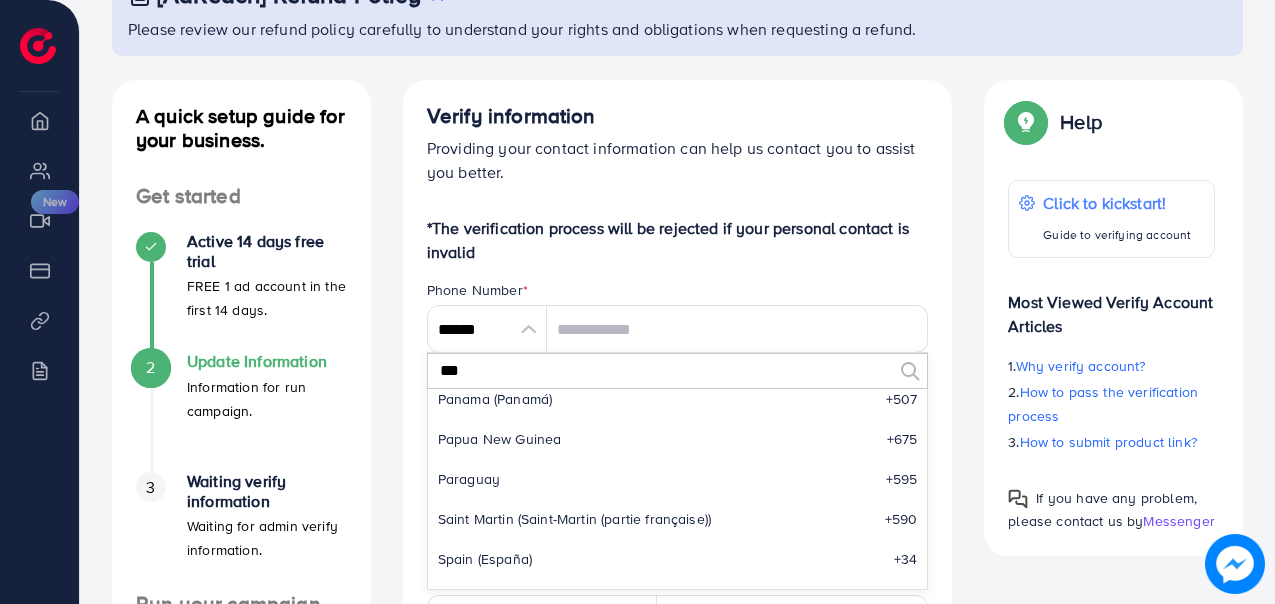scroll, scrollTop: 0, scrollLeft: 0, axis: both 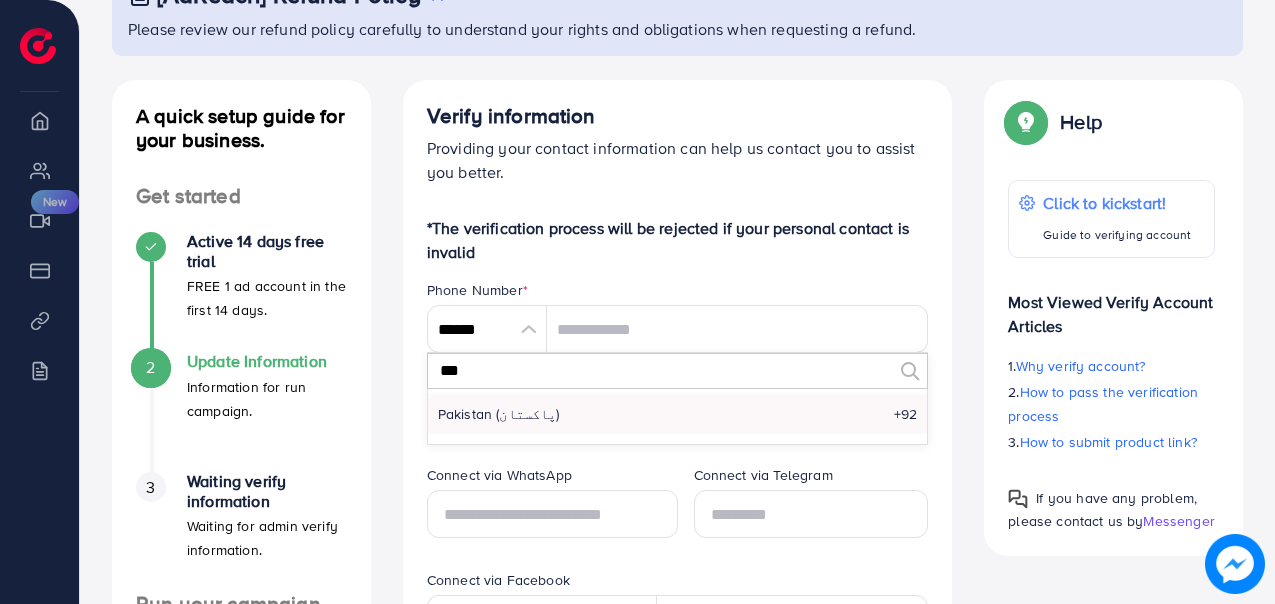 type on "***" 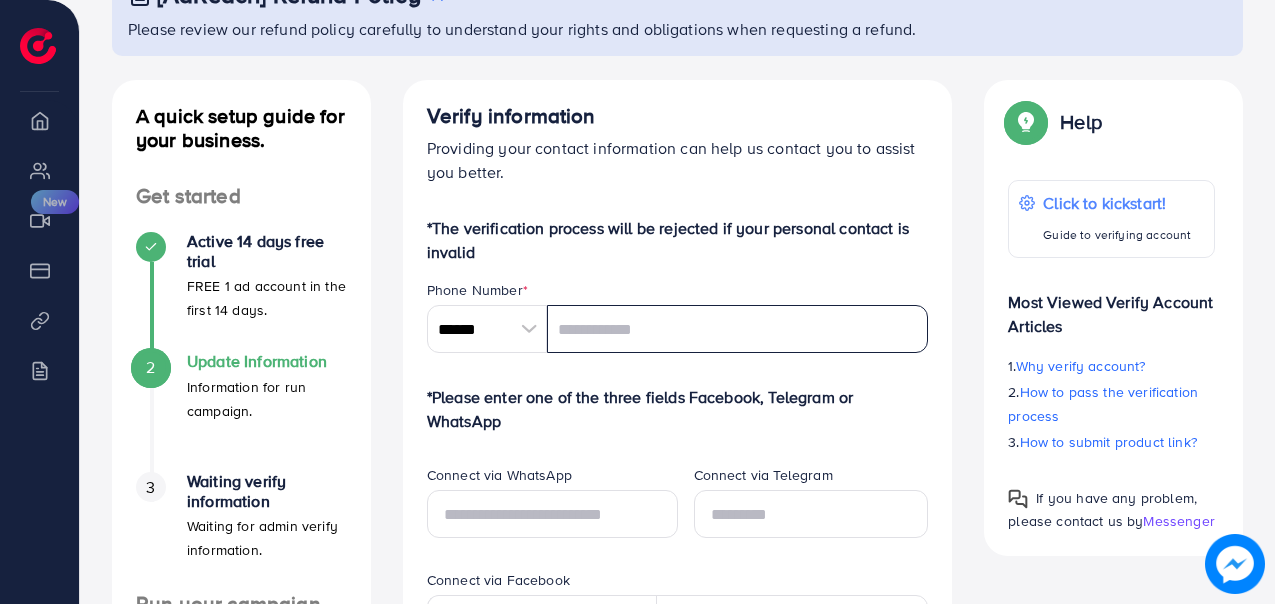 click at bounding box center [738, 329] 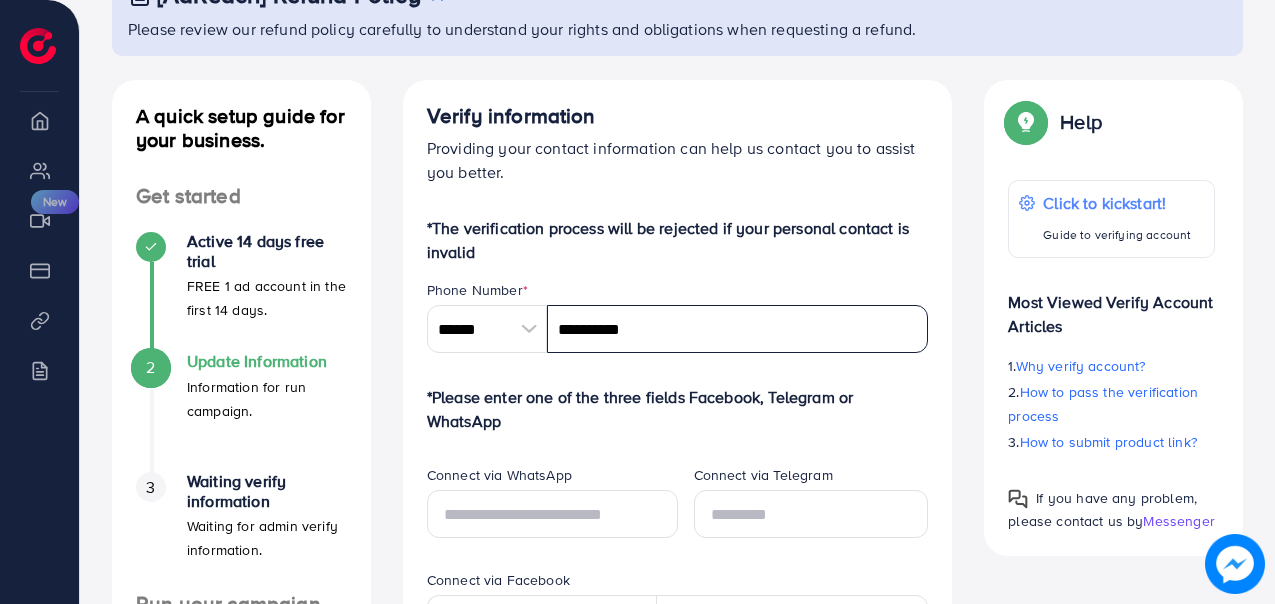 type on "**********" 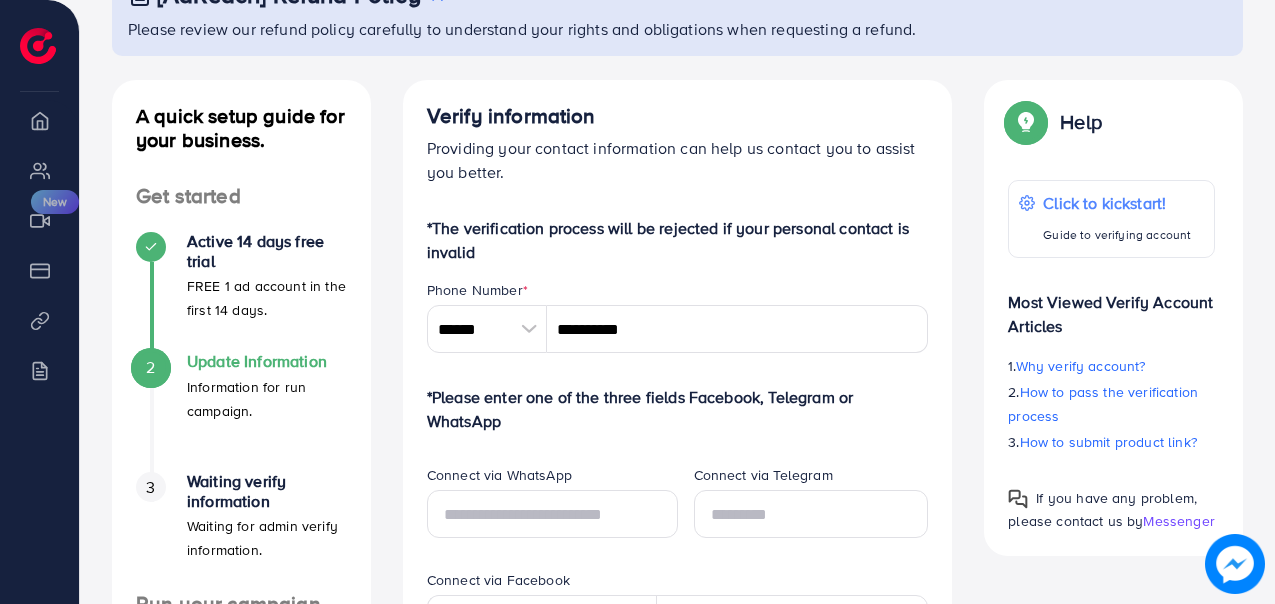 click on "*Please enter one of the three fields Facebook, Telegram or WhatsApp" at bounding box center [678, 409] 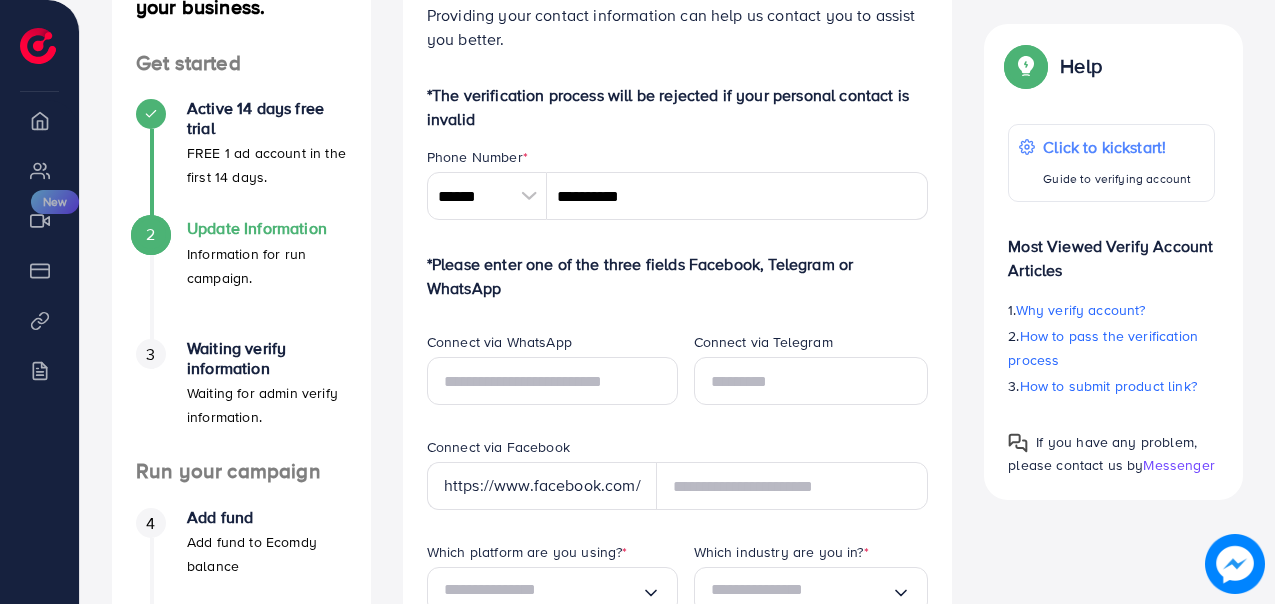 scroll, scrollTop: 295, scrollLeft: 0, axis: vertical 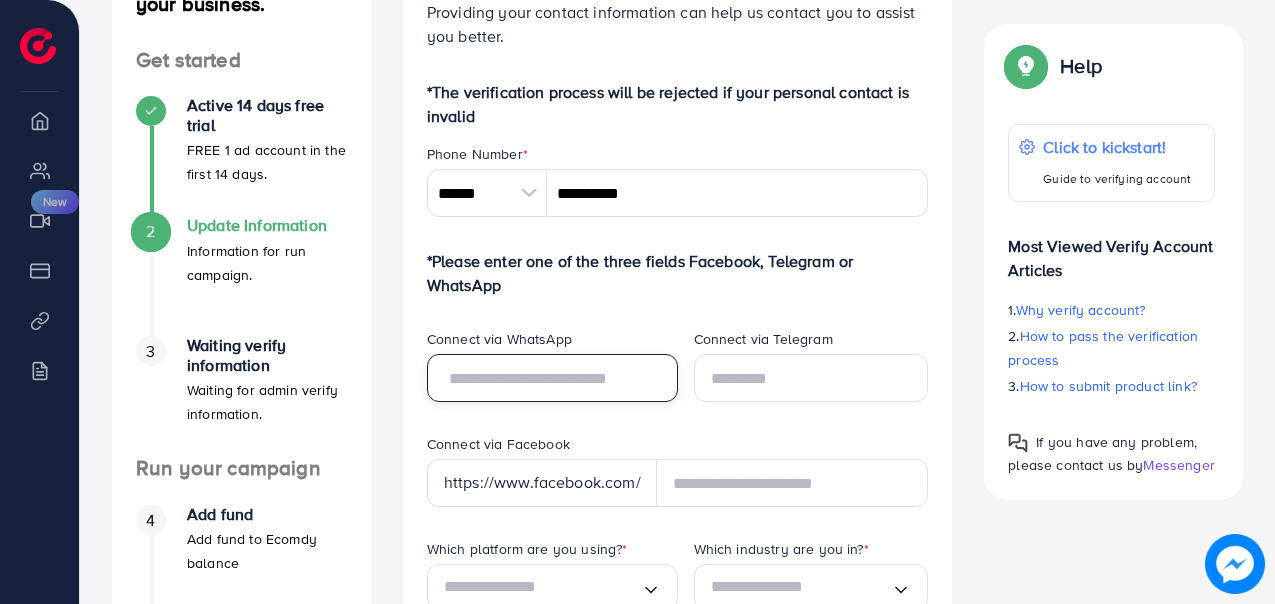 click at bounding box center [552, 378] 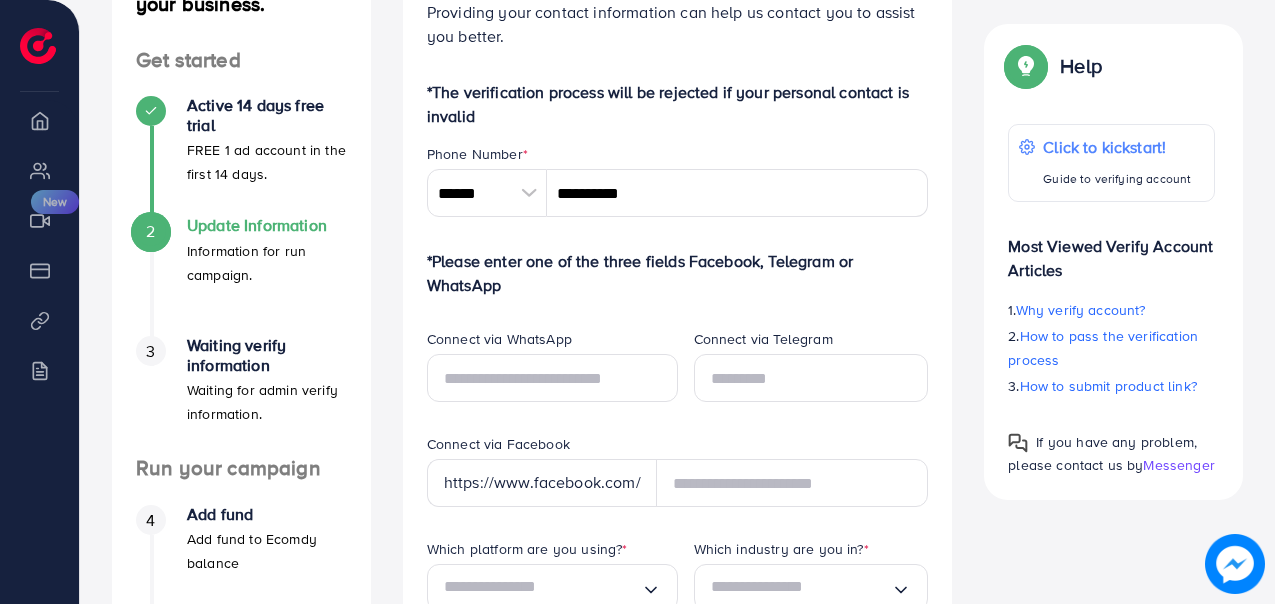 click on "**********" at bounding box center (678, 632) 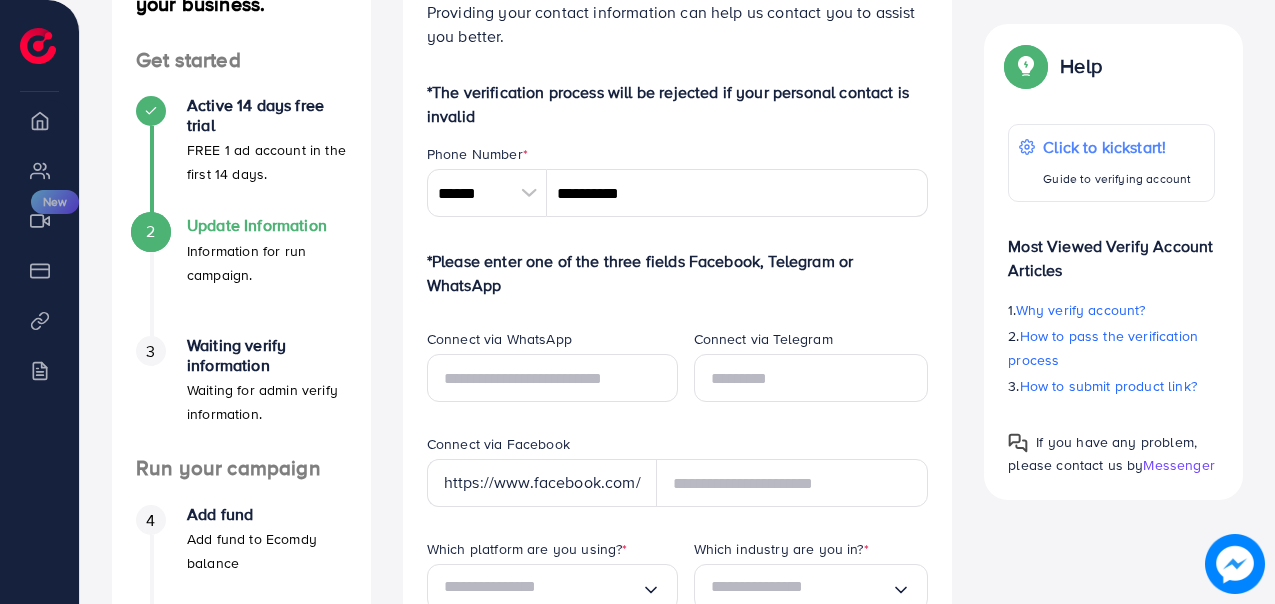 drag, startPoint x: 416, startPoint y: 269, endPoint x: 530, endPoint y: 282, distance: 114.73883 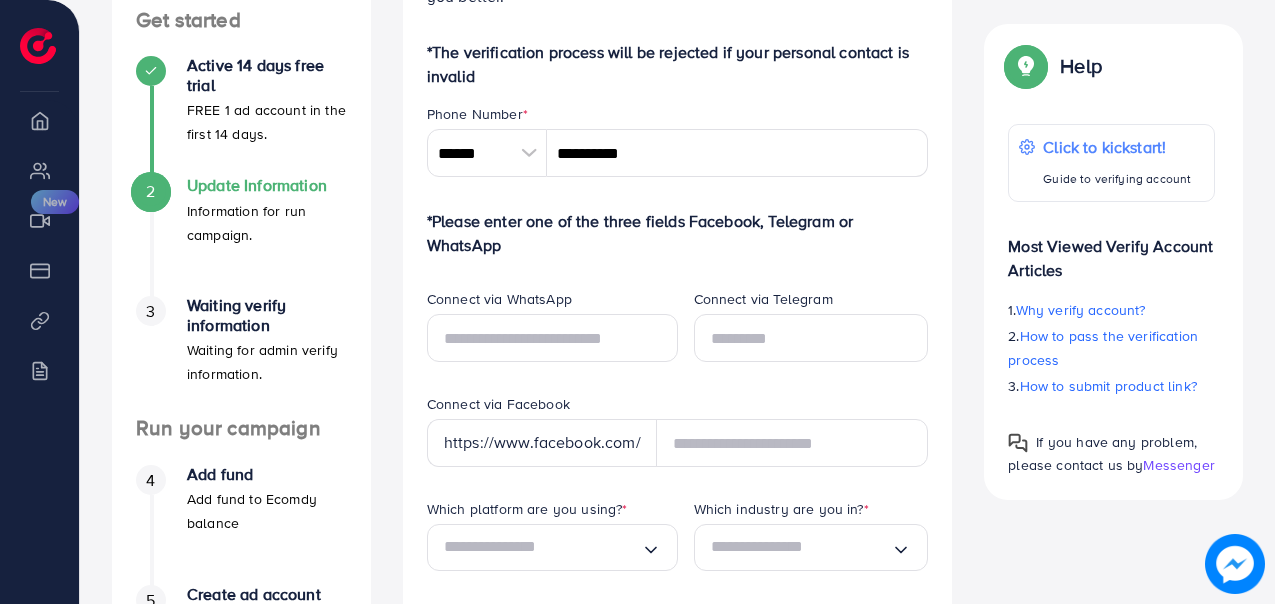 scroll, scrollTop: 366, scrollLeft: 0, axis: vertical 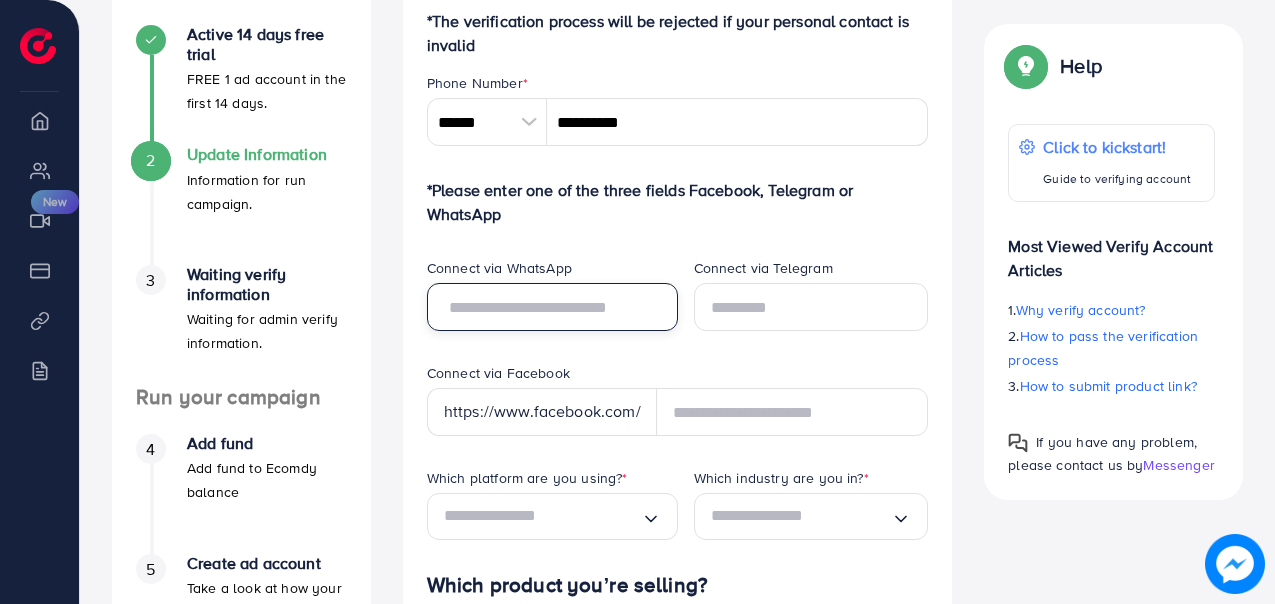 click at bounding box center [552, 307] 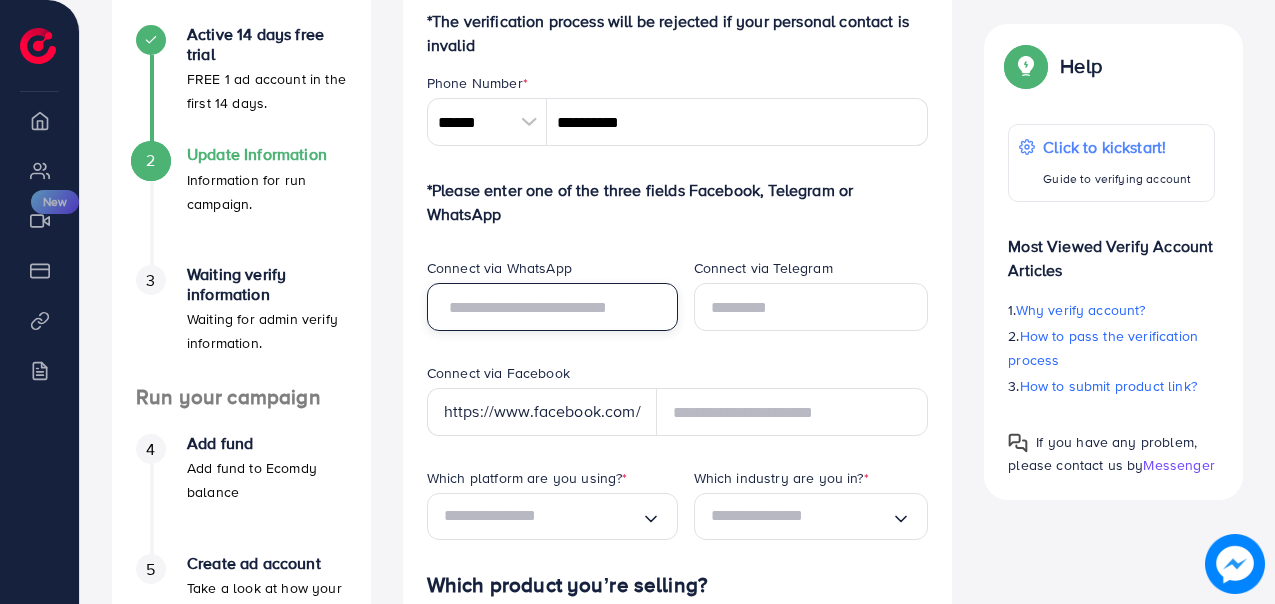 type on "**********" 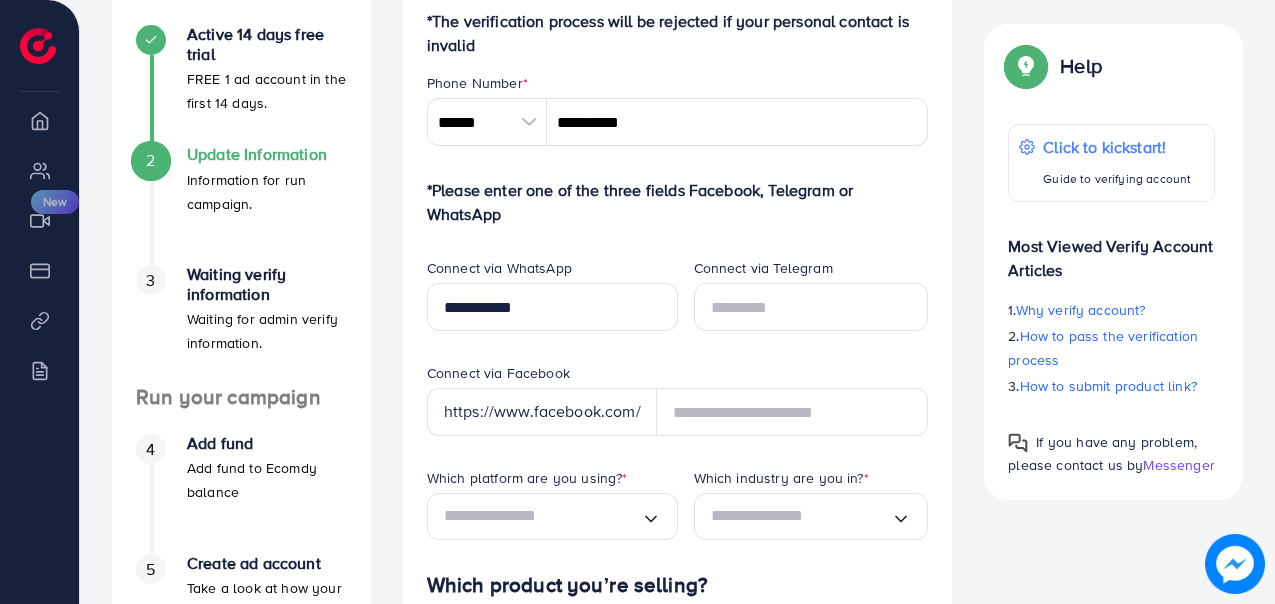type on "********" 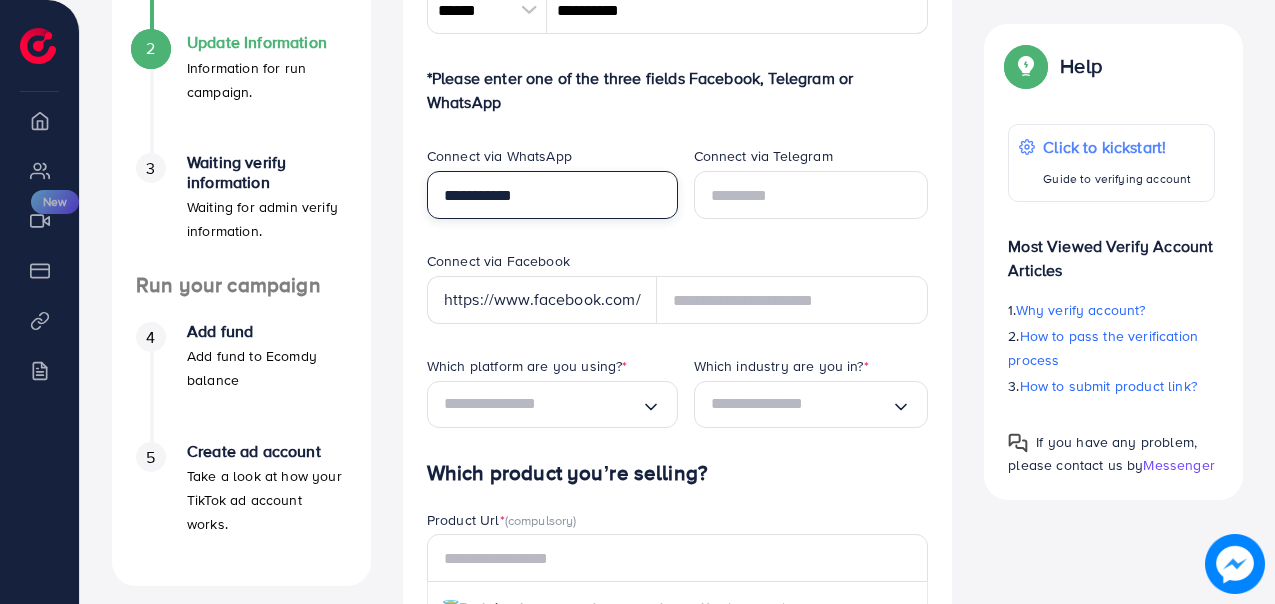 scroll, scrollTop: 481, scrollLeft: 0, axis: vertical 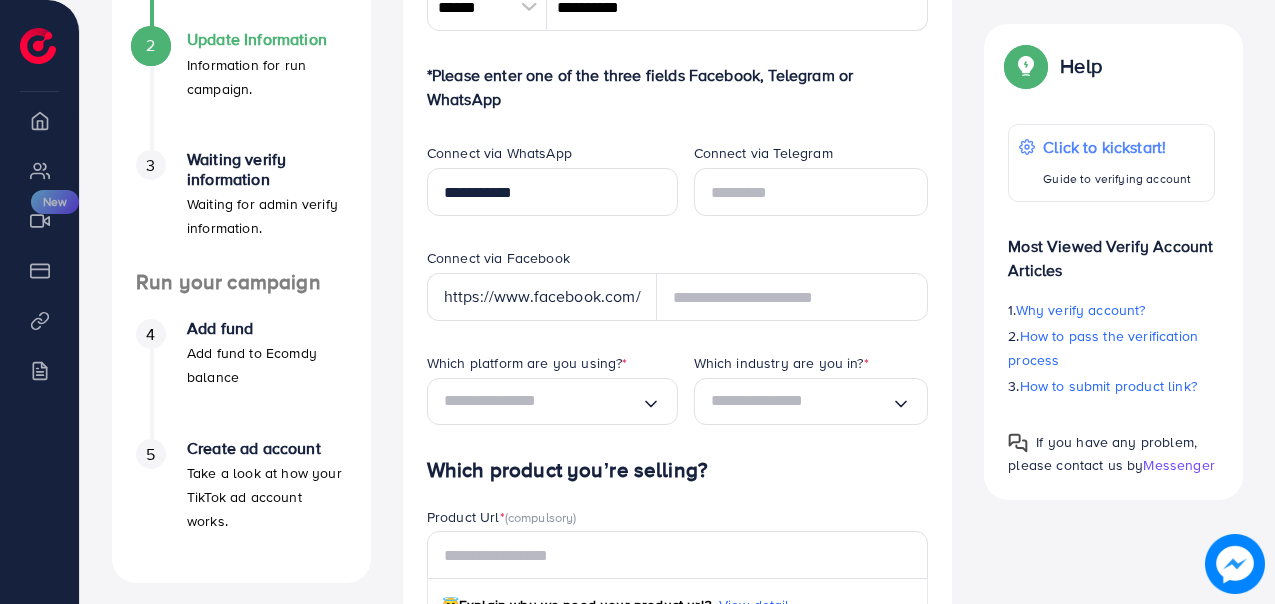 click on "https://www.facebook.com/" at bounding box center [542, 297] 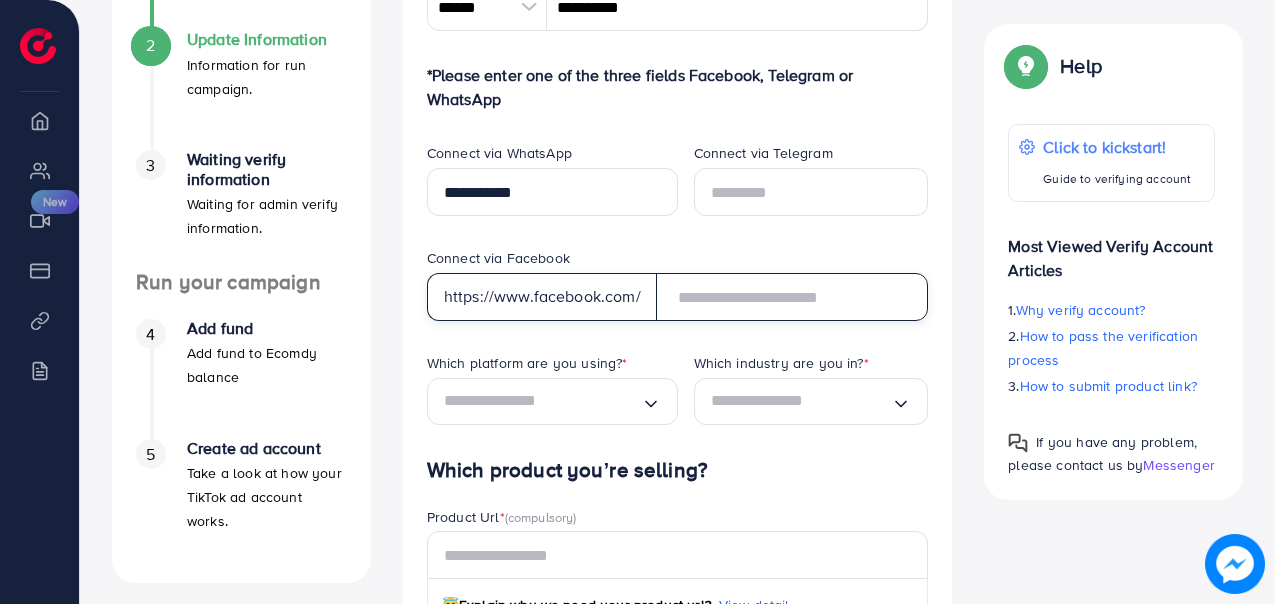 click at bounding box center [792, 297] 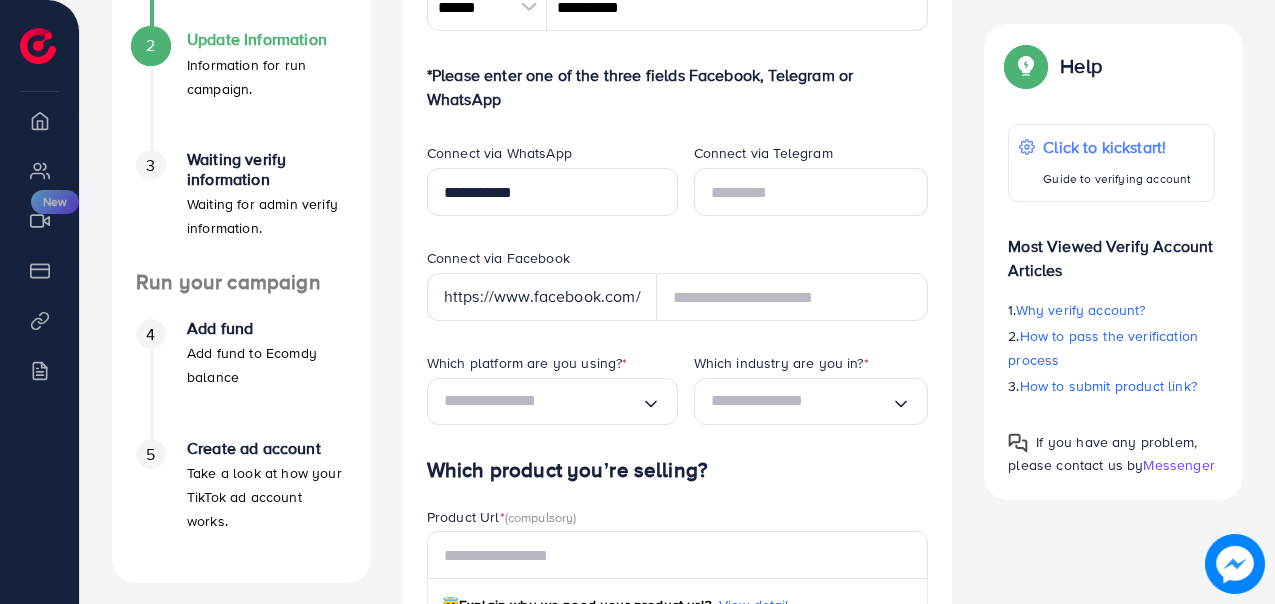 click on "Connect via Facebook" at bounding box center [678, 260] 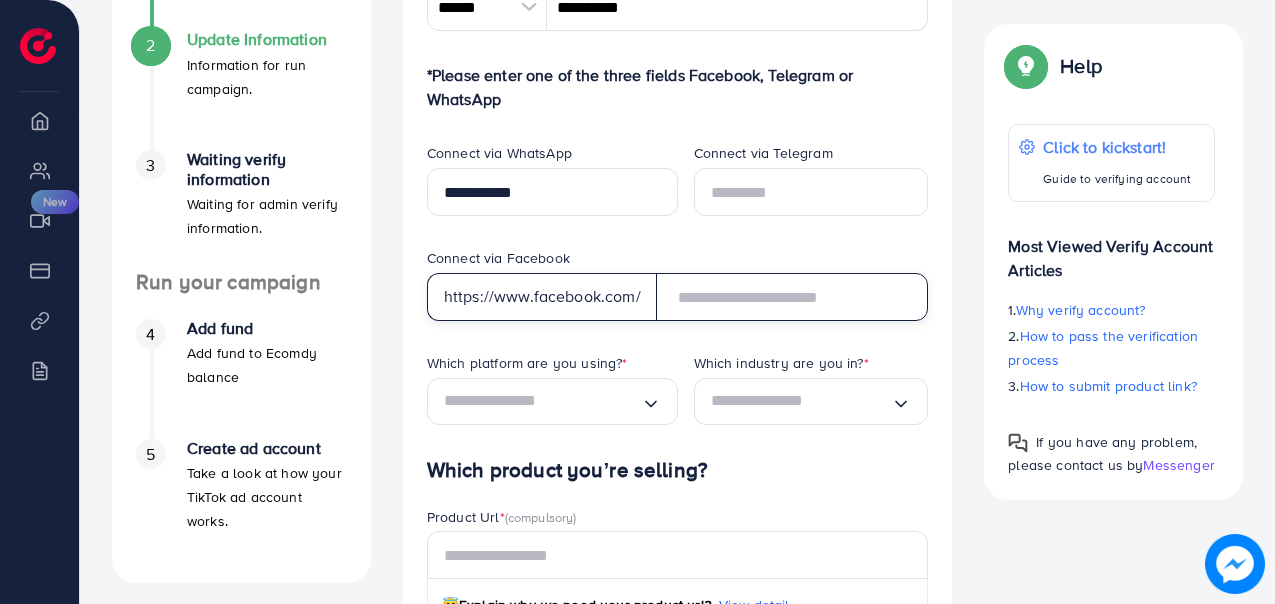click at bounding box center [792, 297] 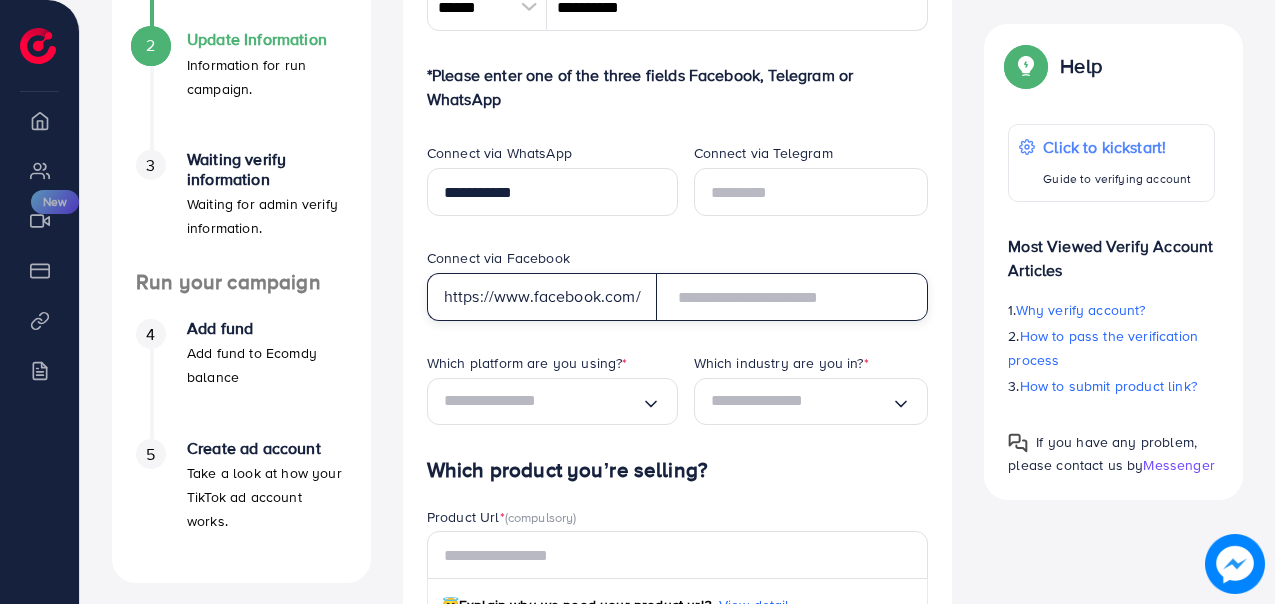 click at bounding box center [792, 297] 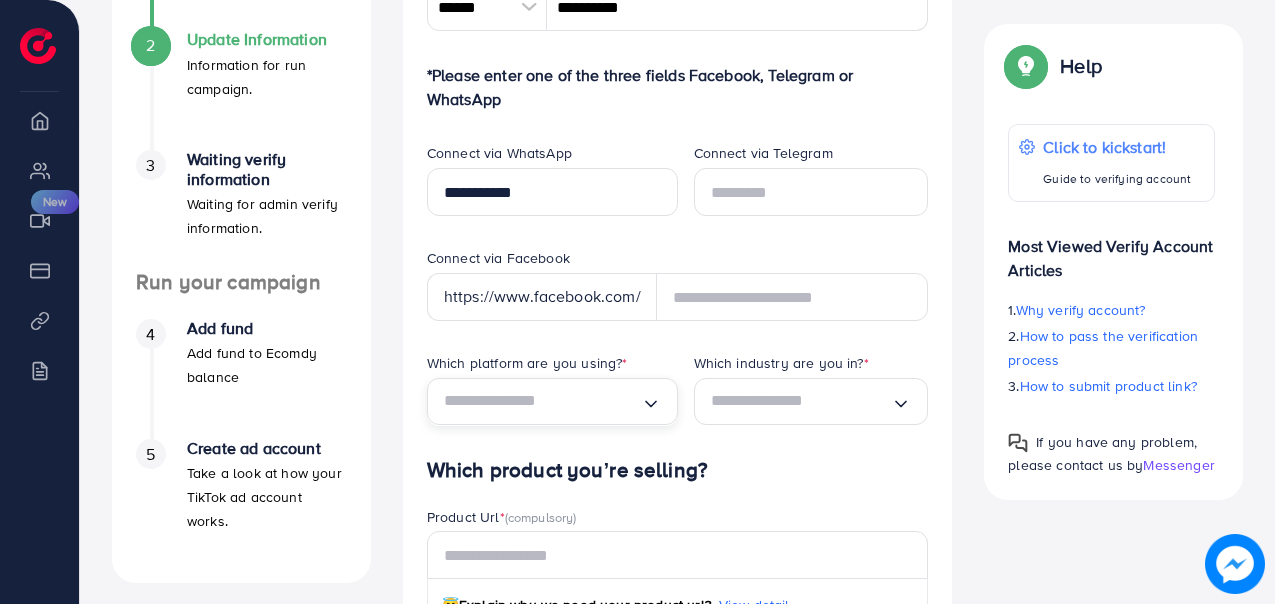 click on "Loading..." at bounding box center [552, 401] 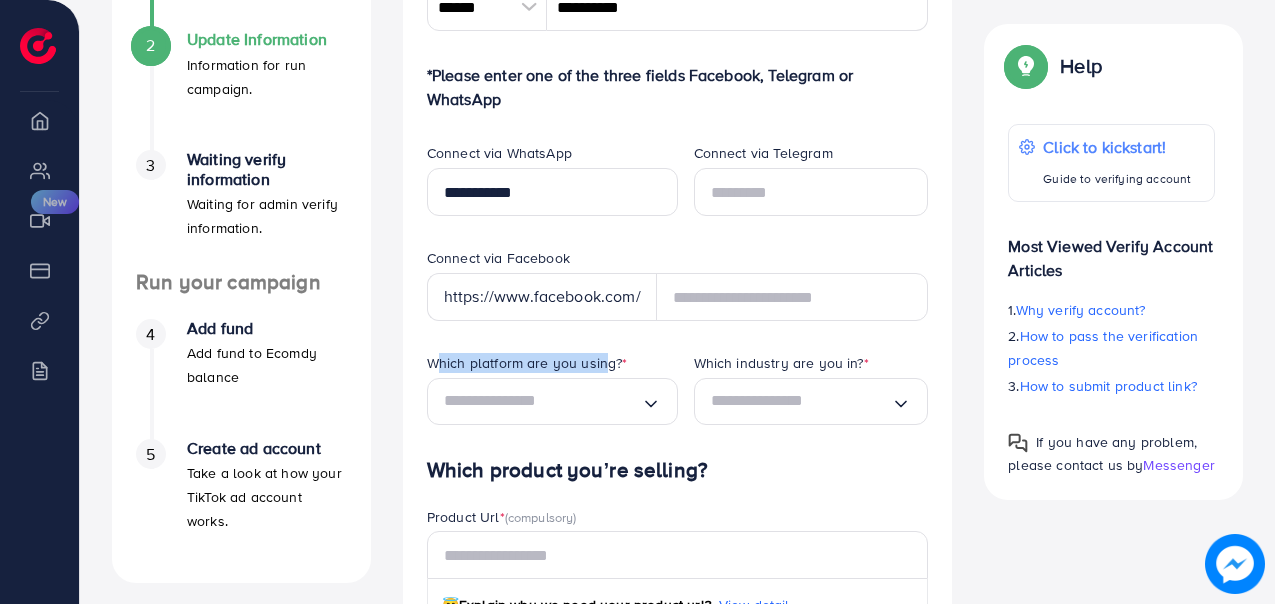 drag, startPoint x: 426, startPoint y: 358, endPoint x: 597, endPoint y: 358, distance: 171 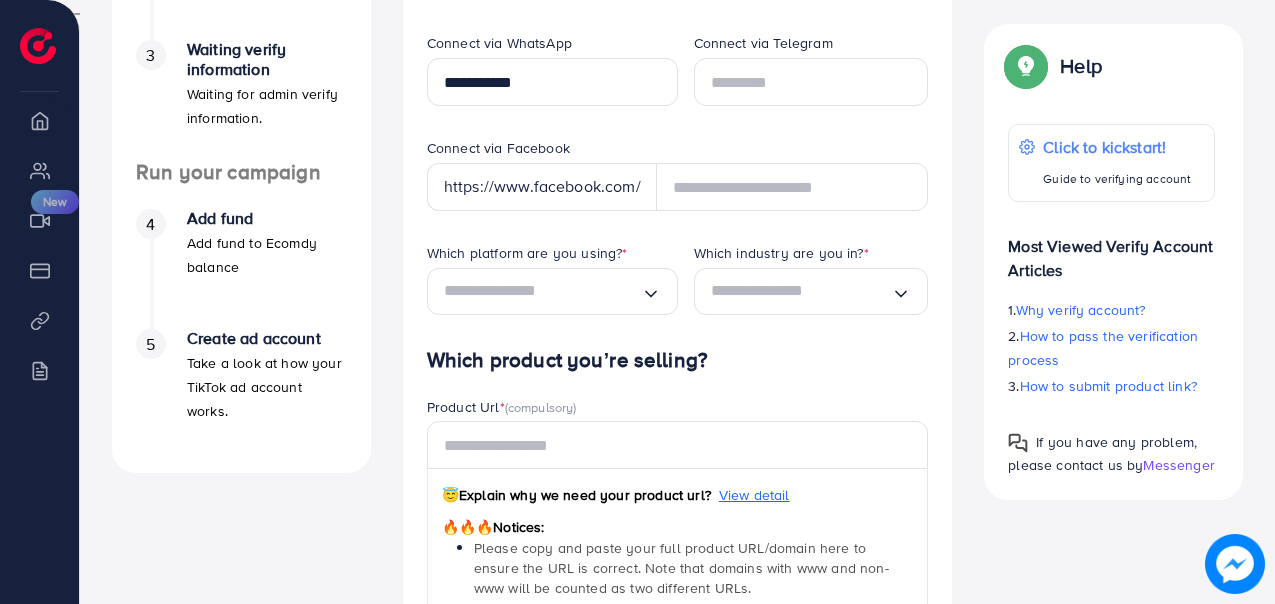 scroll, scrollTop: 601, scrollLeft: 0, axis: vertical 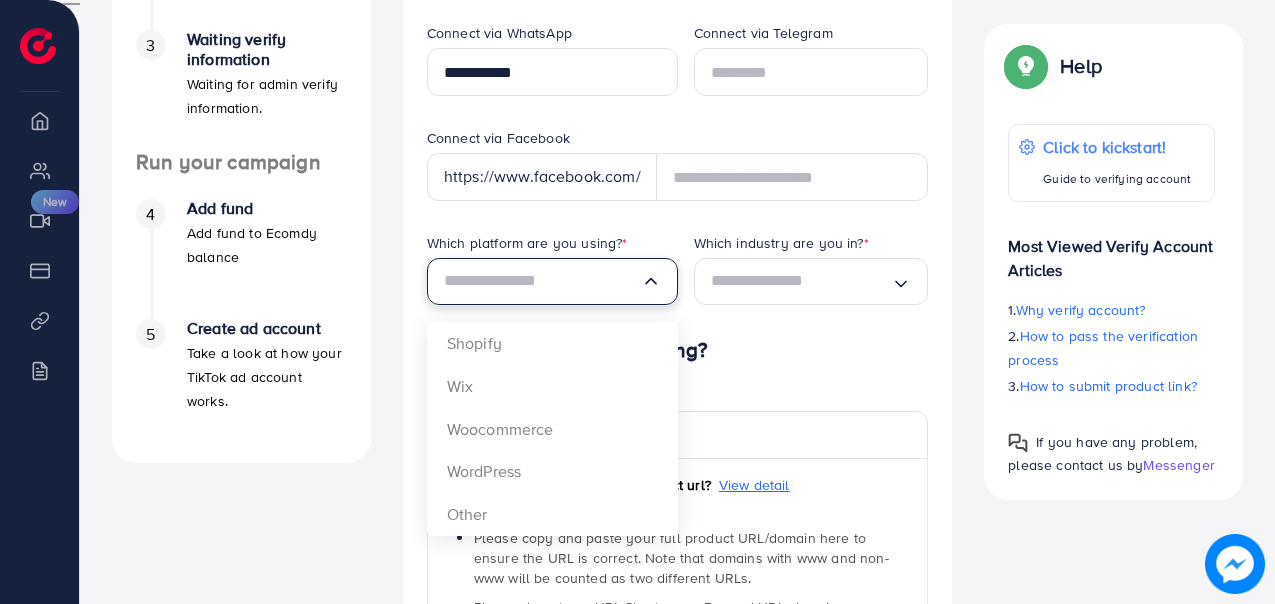 click at bounding box center (542, 281) 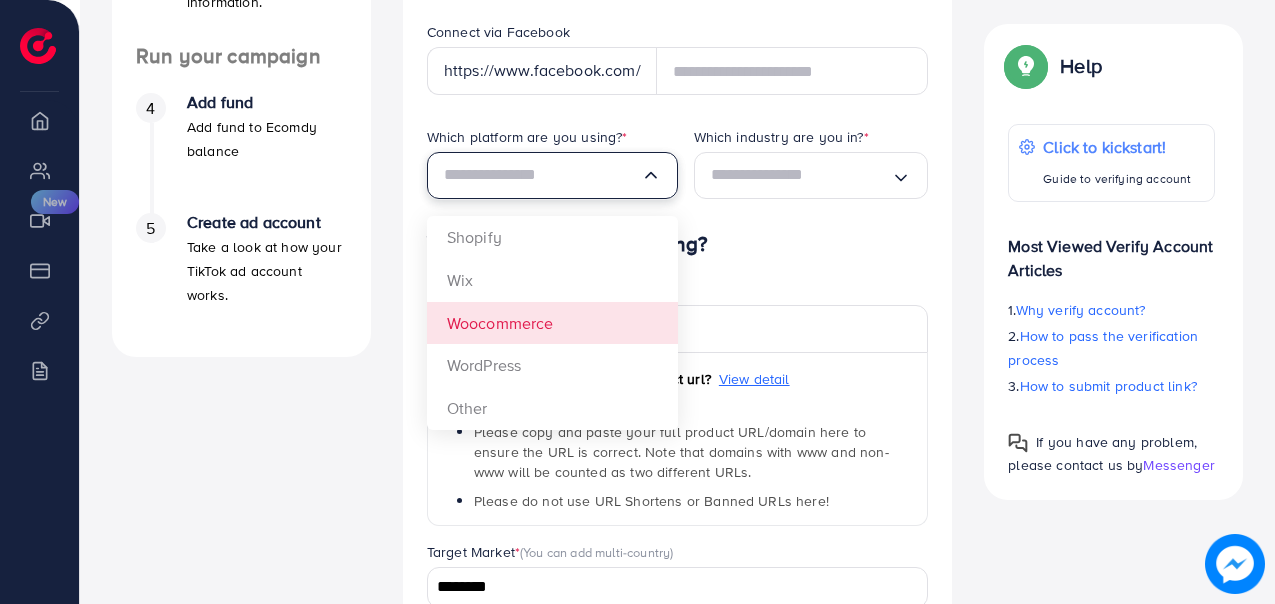 scroll, scrollTop: 699, scrollLeft: 0, axis: vertical 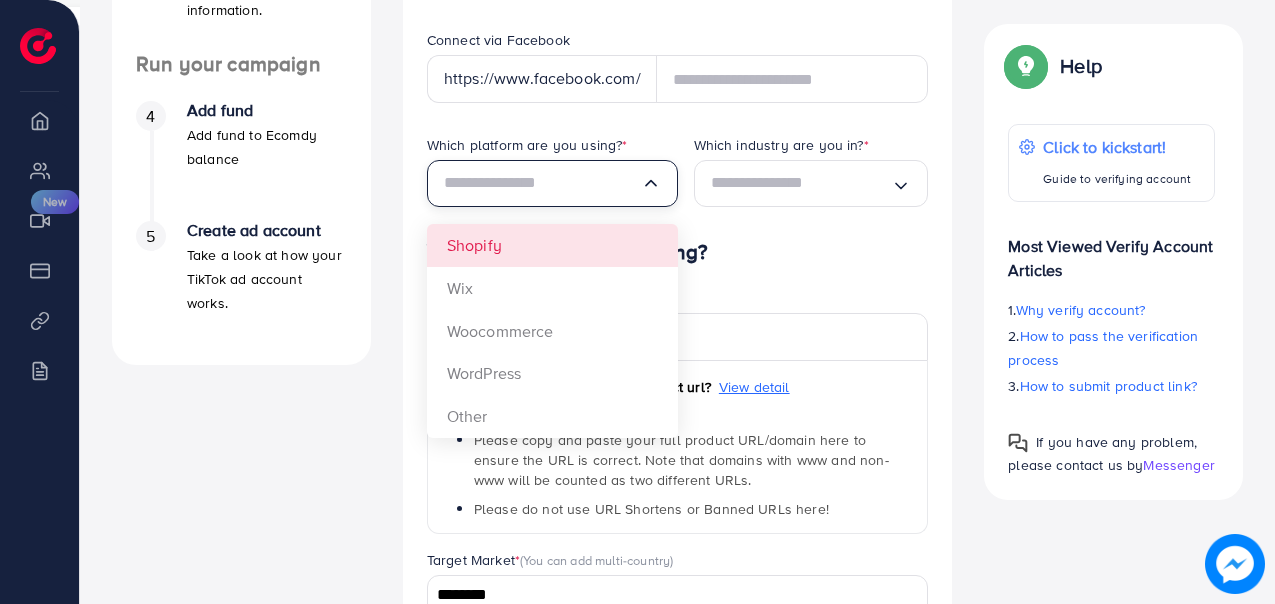 click on "**********" at bounding box center [678, 228] 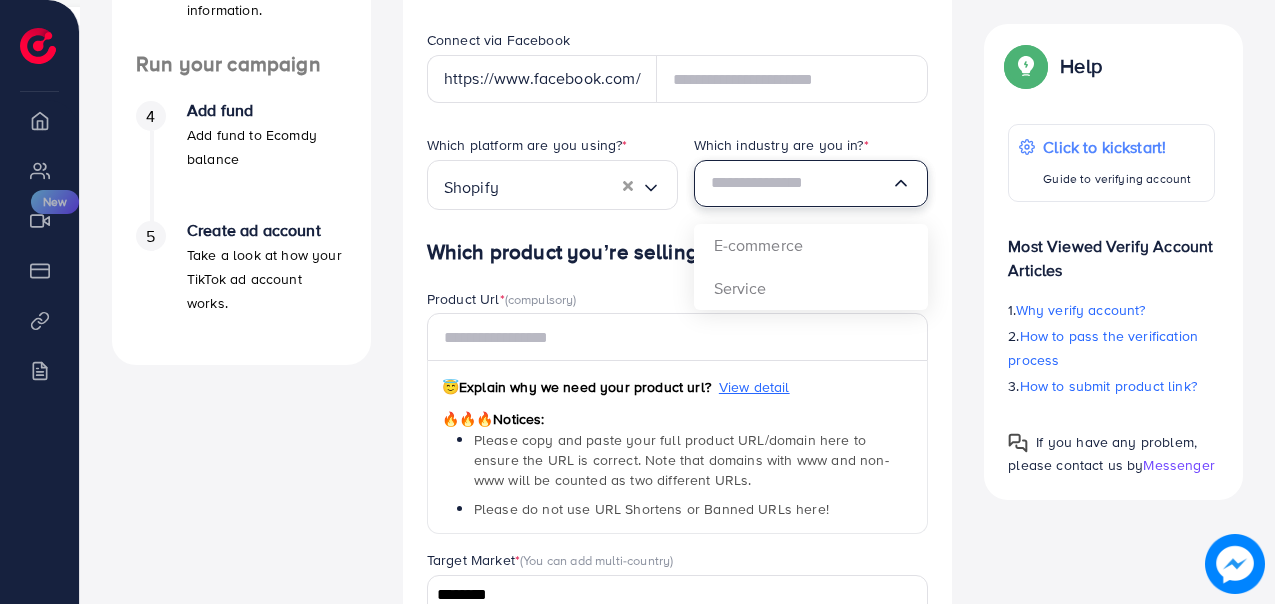 click at bounding box center (801, 183) 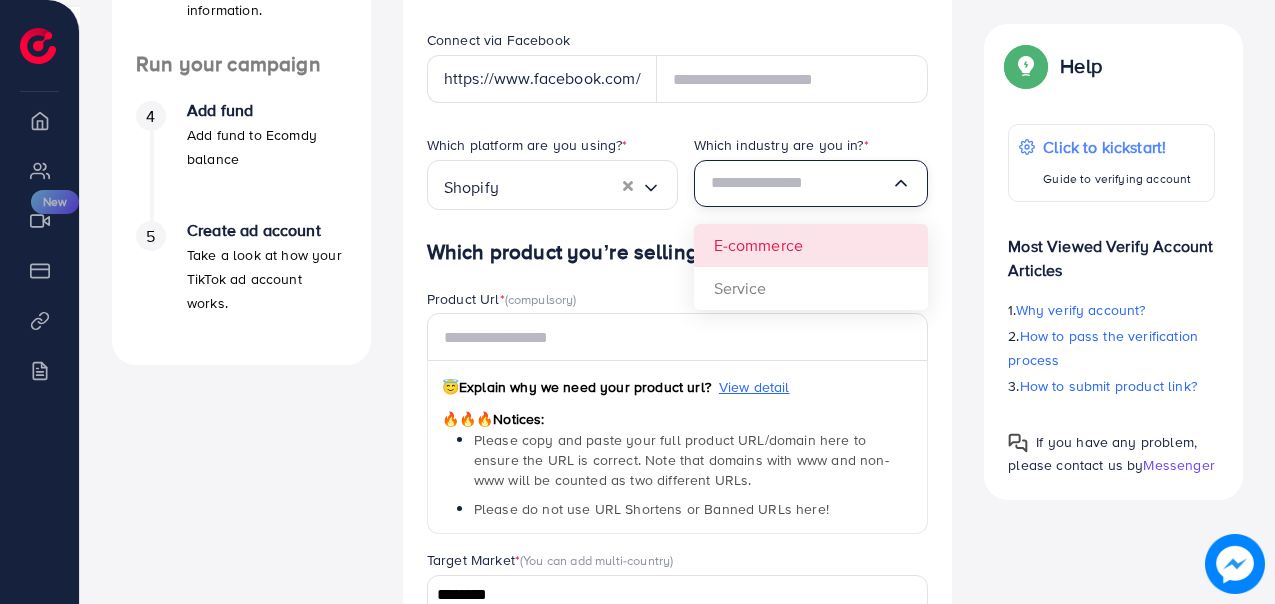click on "Which platform are you using?  *
Shopify
Loading...      Which industry are you in?  *           Loading...
E-commerce
Service" at bounding box center (678, 187) 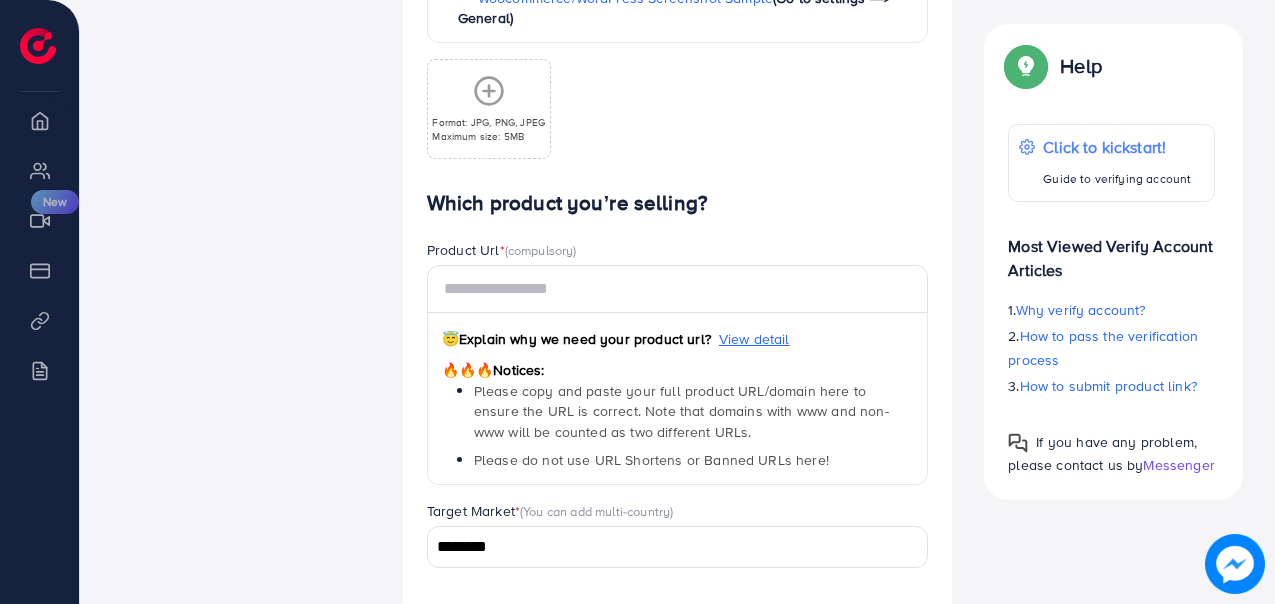 scroll, scrollTop: 1099, scrollLeft: 0, axis: vertical 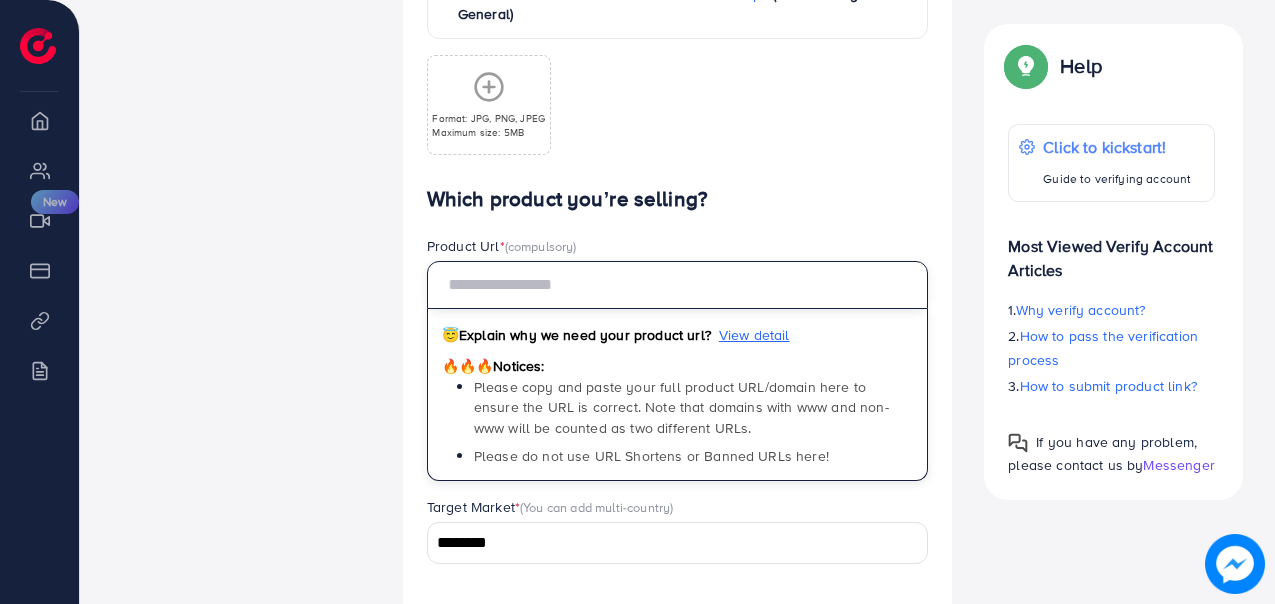 click at bounding box center [678, 285] 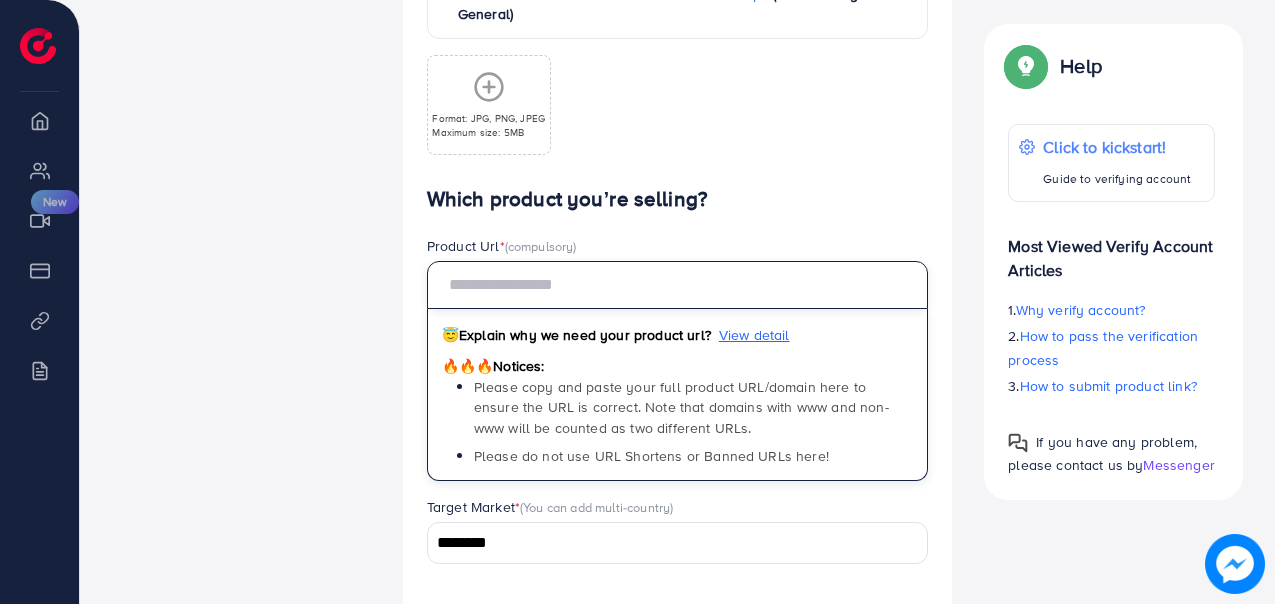 scroll, scrollTop: 1278, scrollLeft: 0, axis: vertical 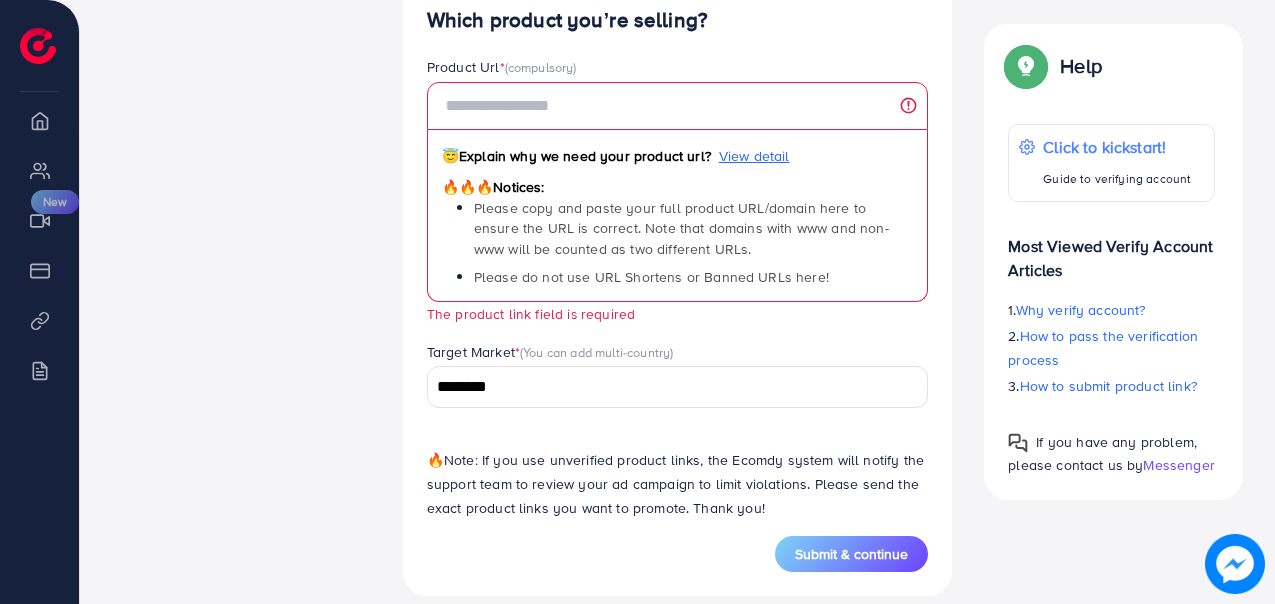 drag, startPoint x: 386, startPoint y: 315, endPoint x: 500, endPoint y: 390, distance: 136.45879 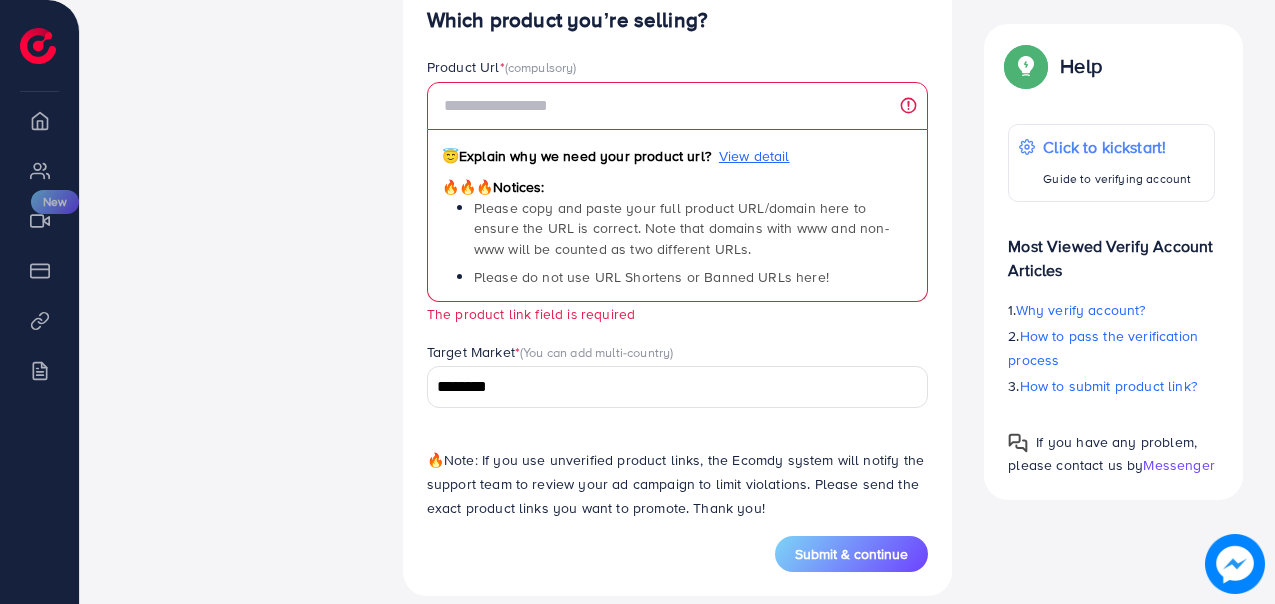 click on "**********" at bounding box center (677, -222) 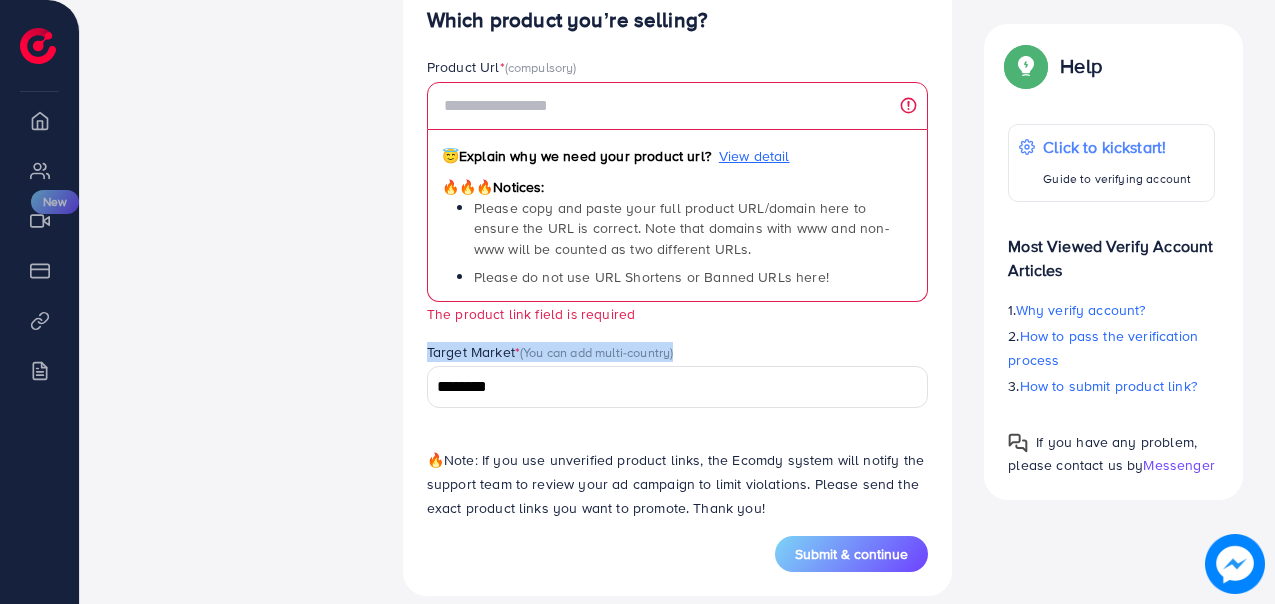 drag, startPoint x: 411, startPoint y: 338, endPoint x: 496, endPoint y: 392, distance: 100.70253 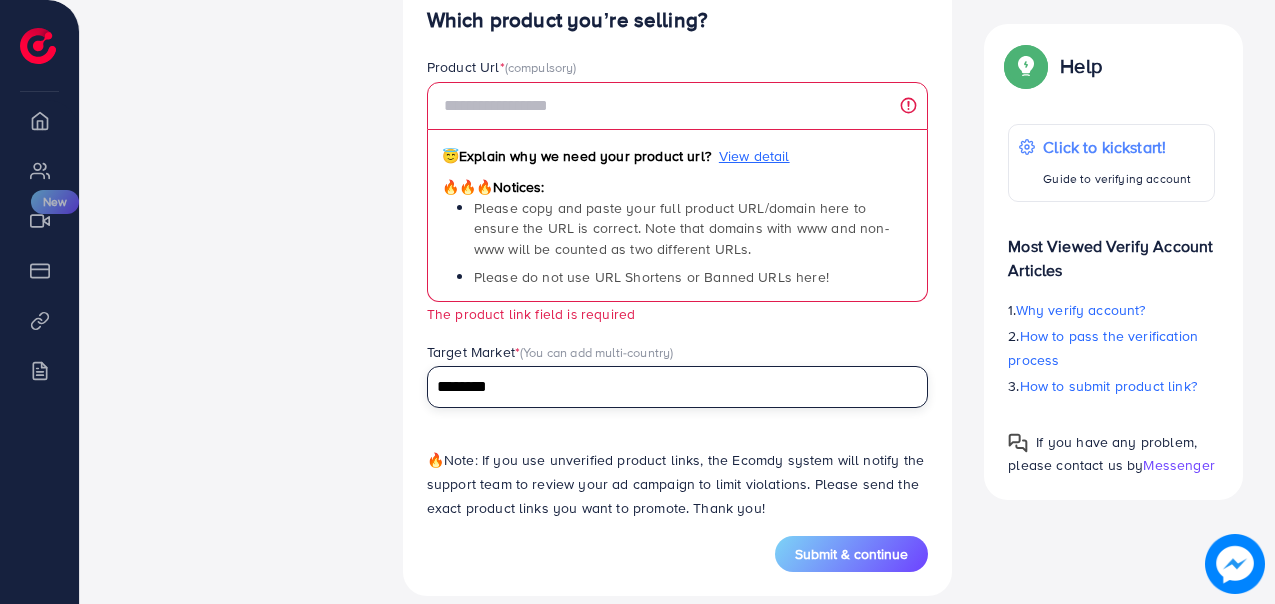 click on "********" at bounding box center [666, 387] 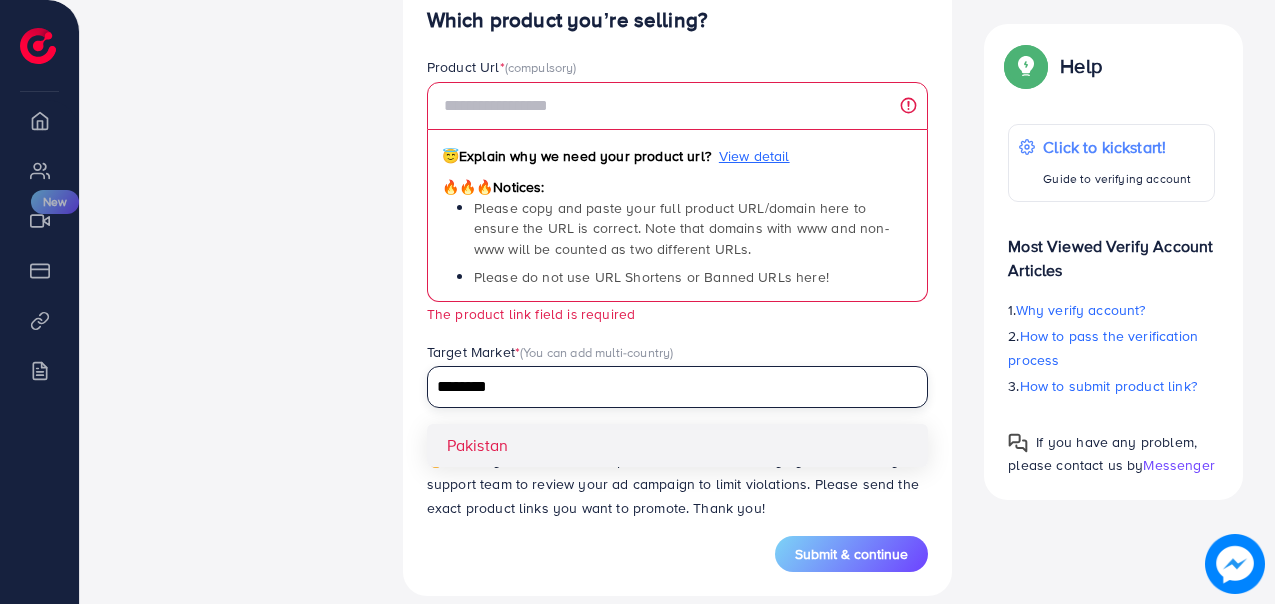 click on "**********" at bounding box center [678, -222] 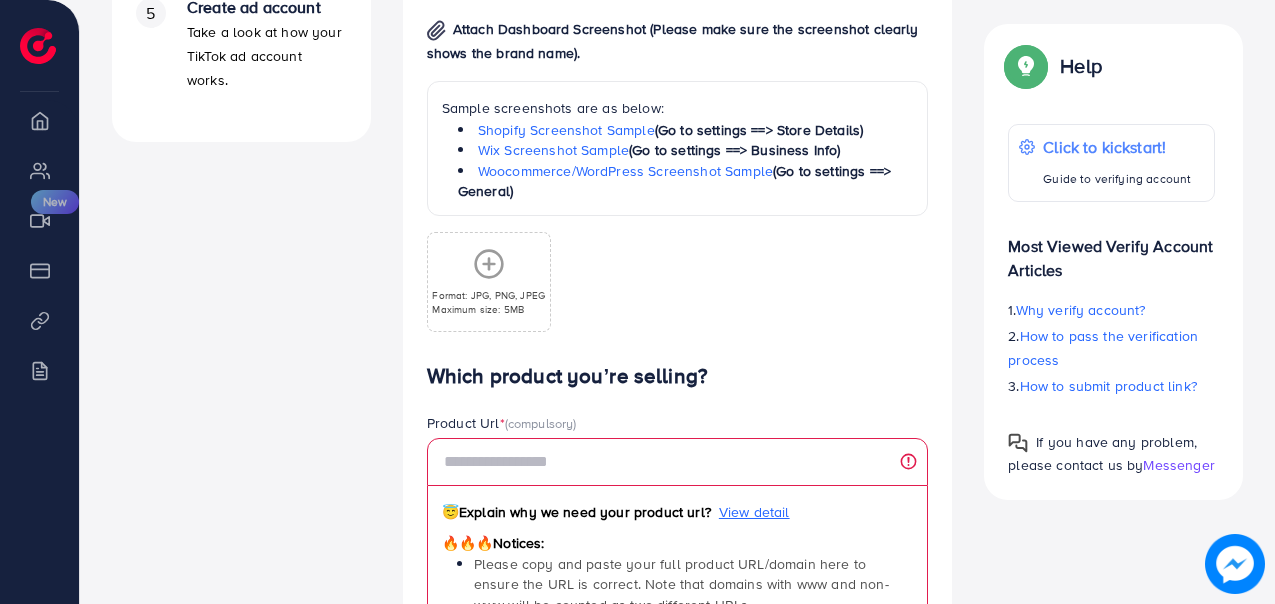 scroll, scrollTop: 0, scrollLeft: 0, axis: both 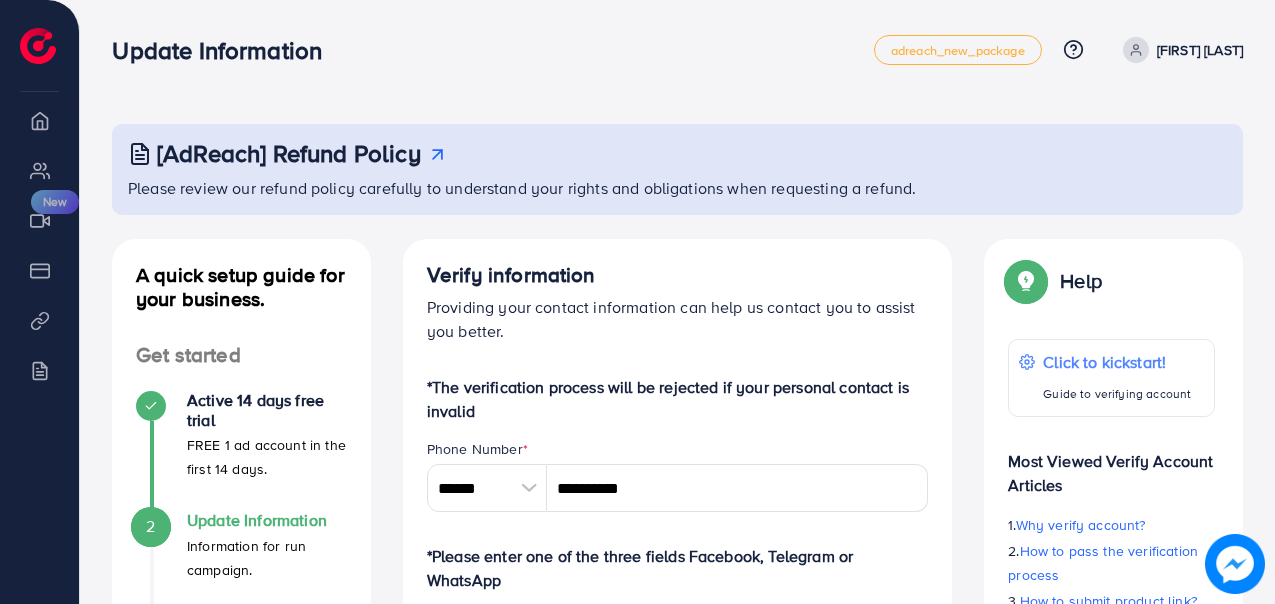 click at bounding box center (1136, 50) 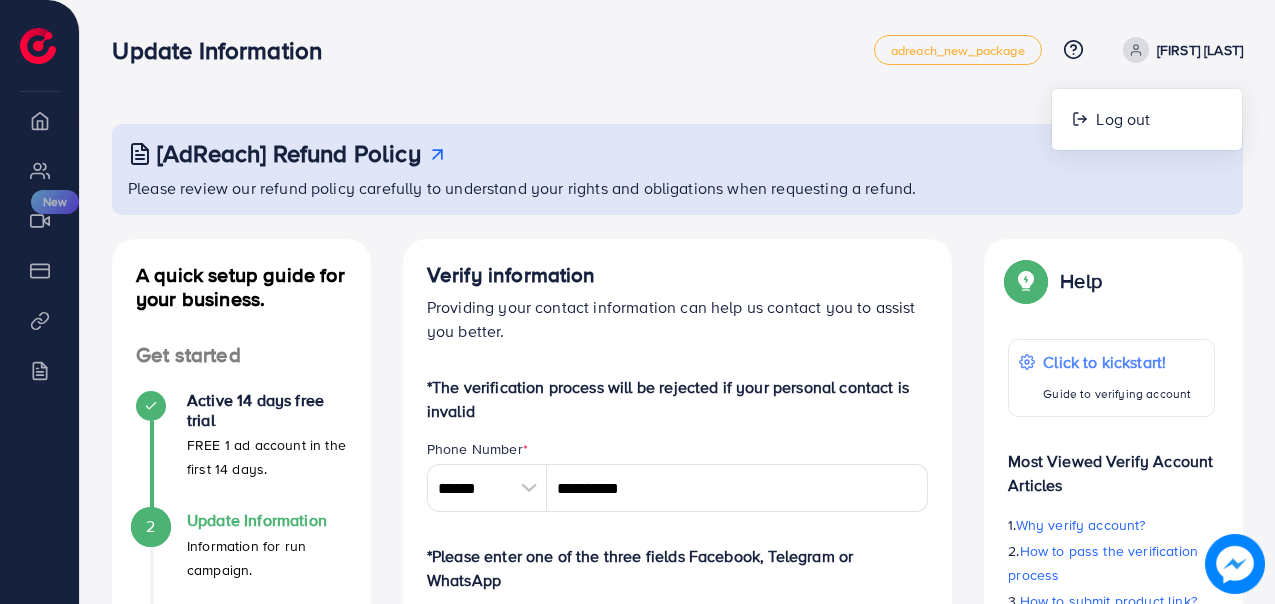 click 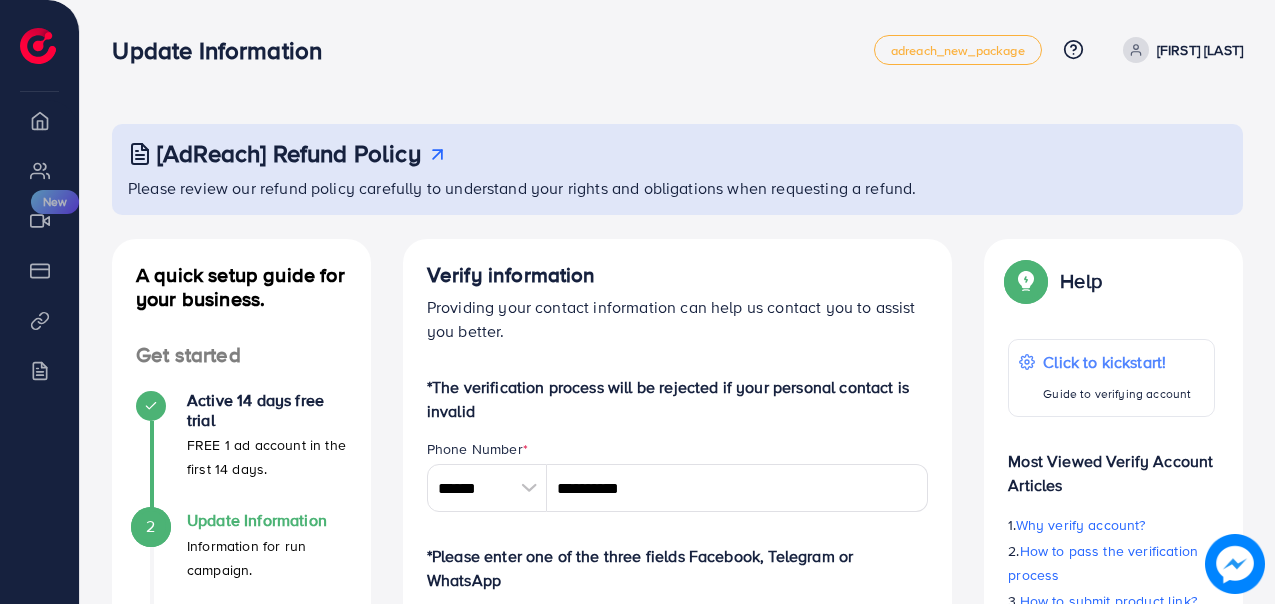 click 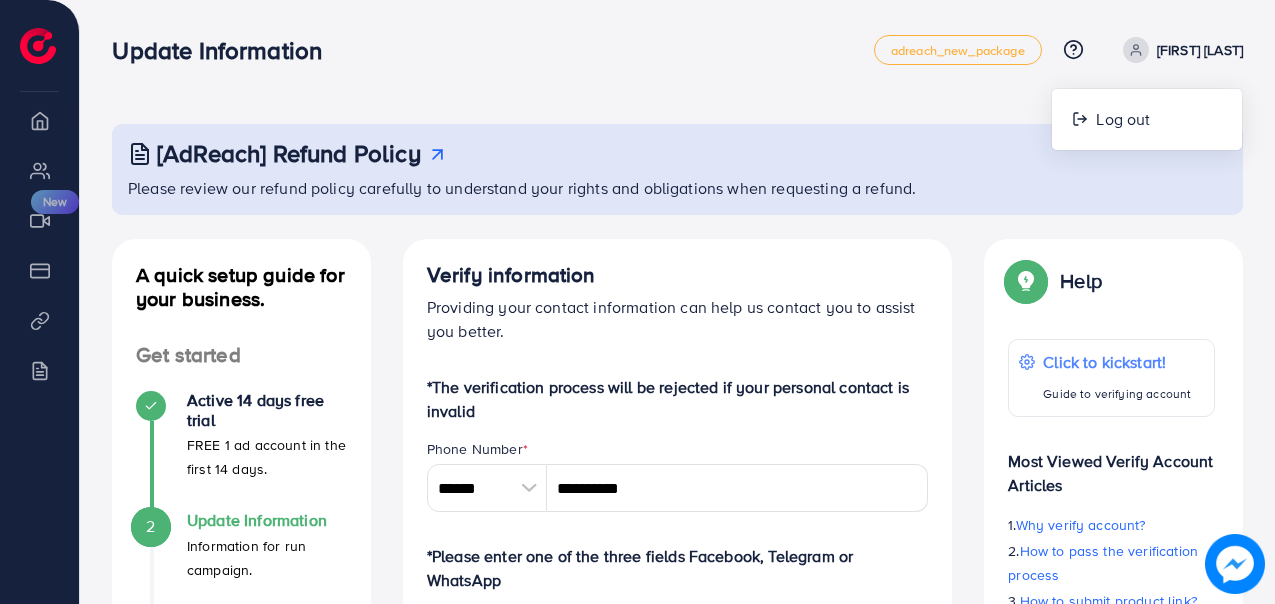click on "[FIRST] [LAST]" at bounding box center [1200, 50] 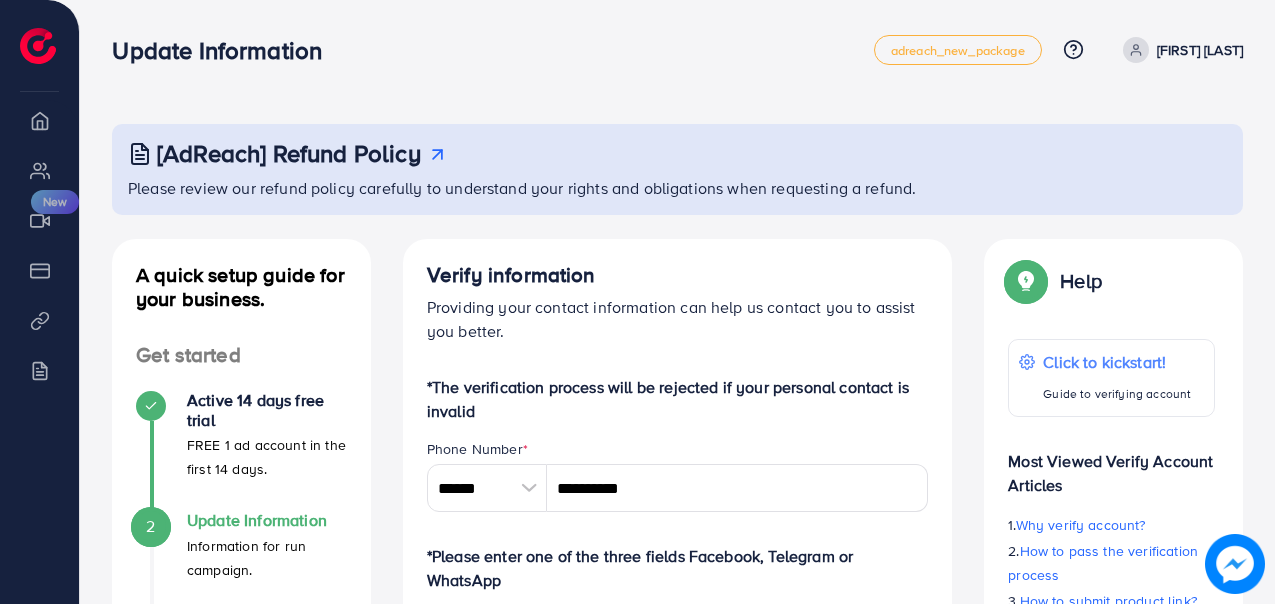 click at bounding box center (38, 46) 